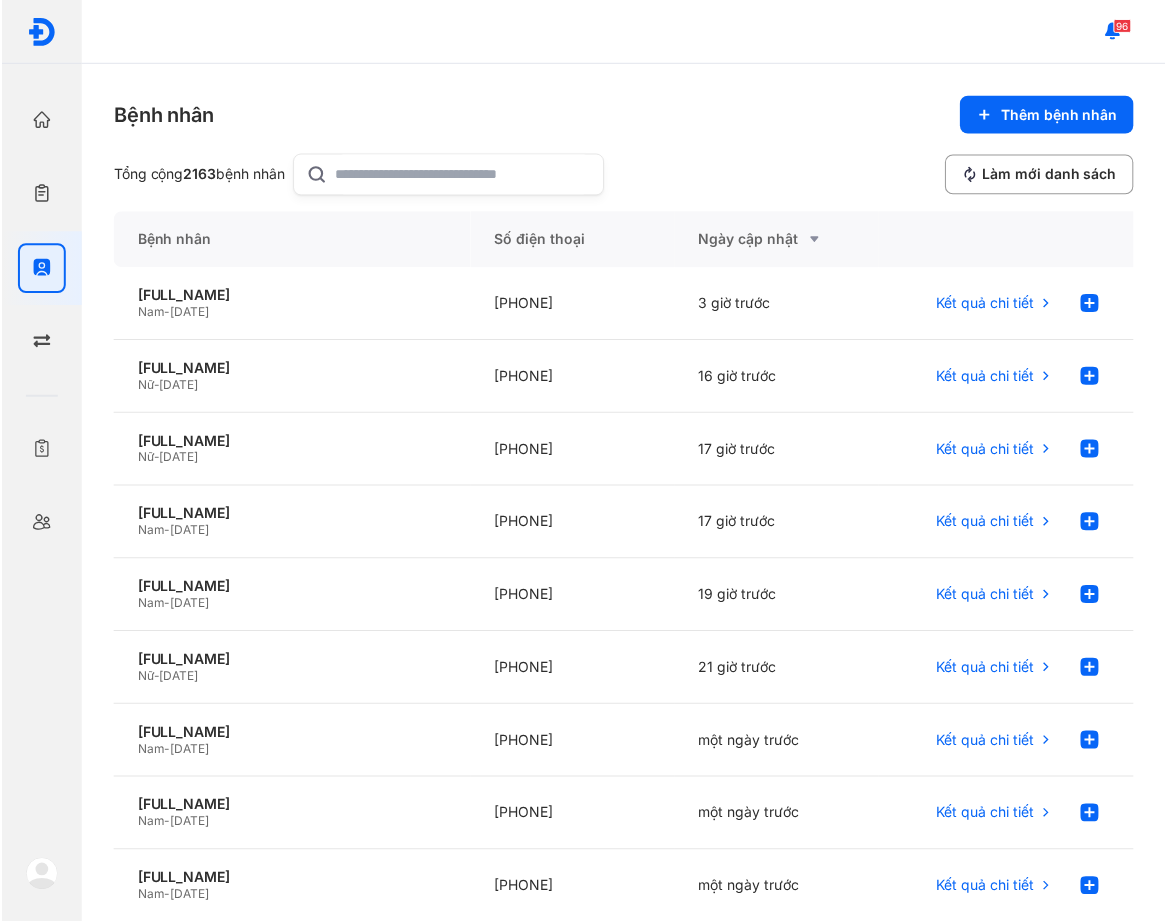 scroll, scrollTop: 0, scrollLeft: 0, axis: both 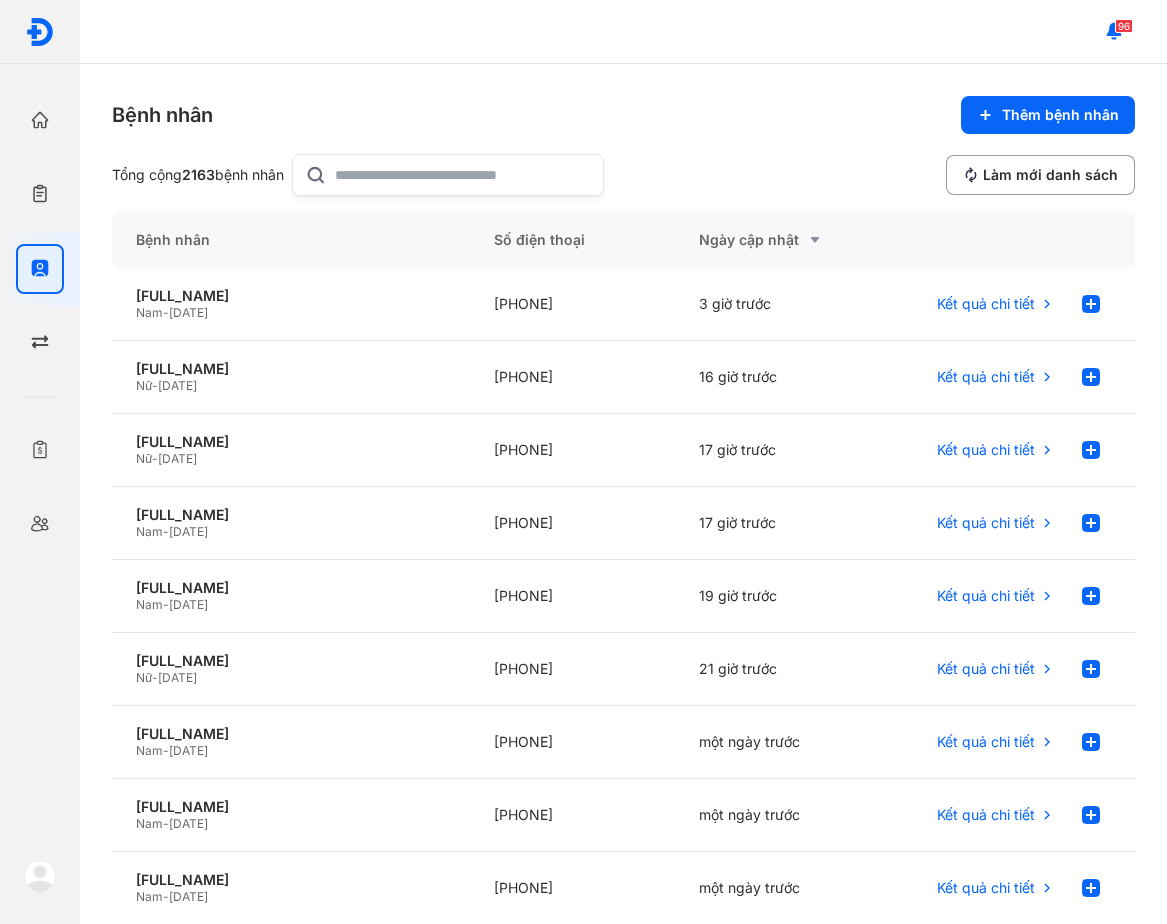 click on "Thêm bệnh nhân" 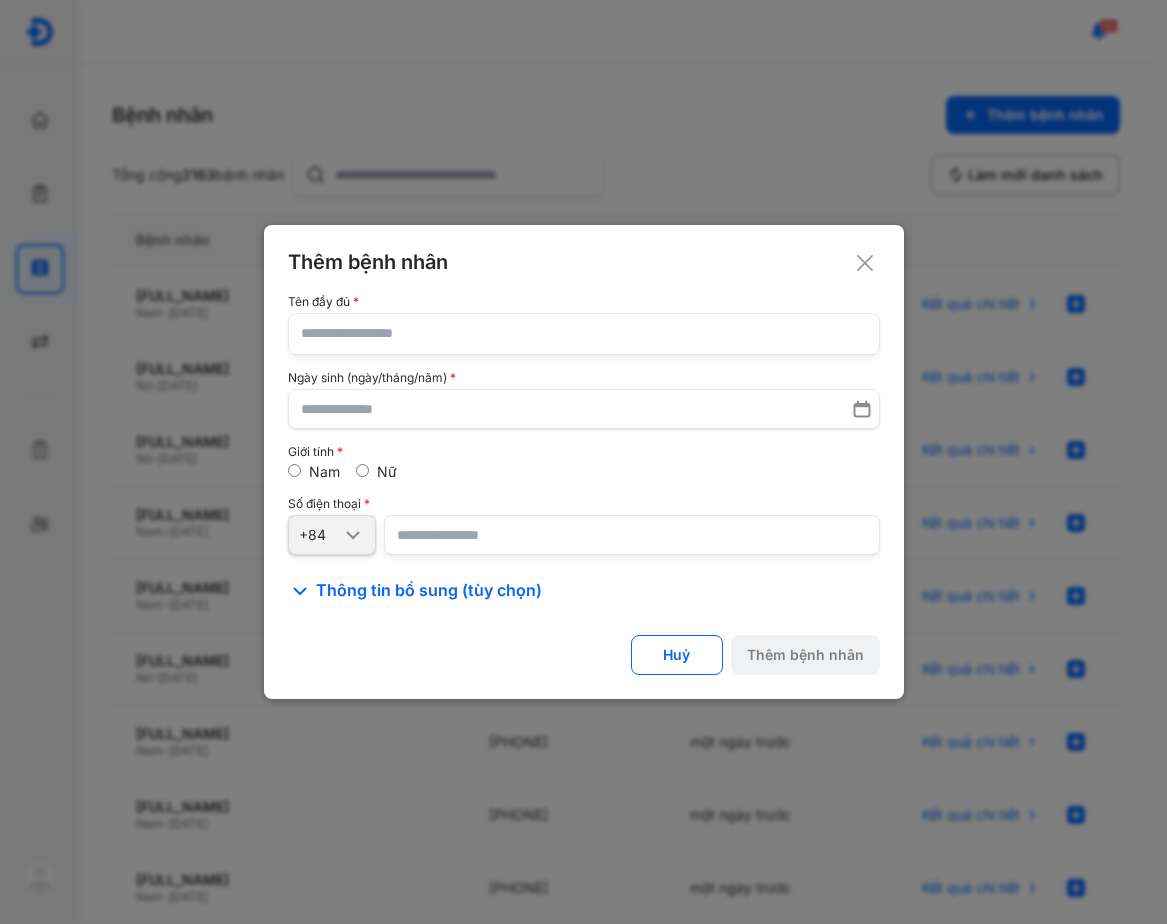 click 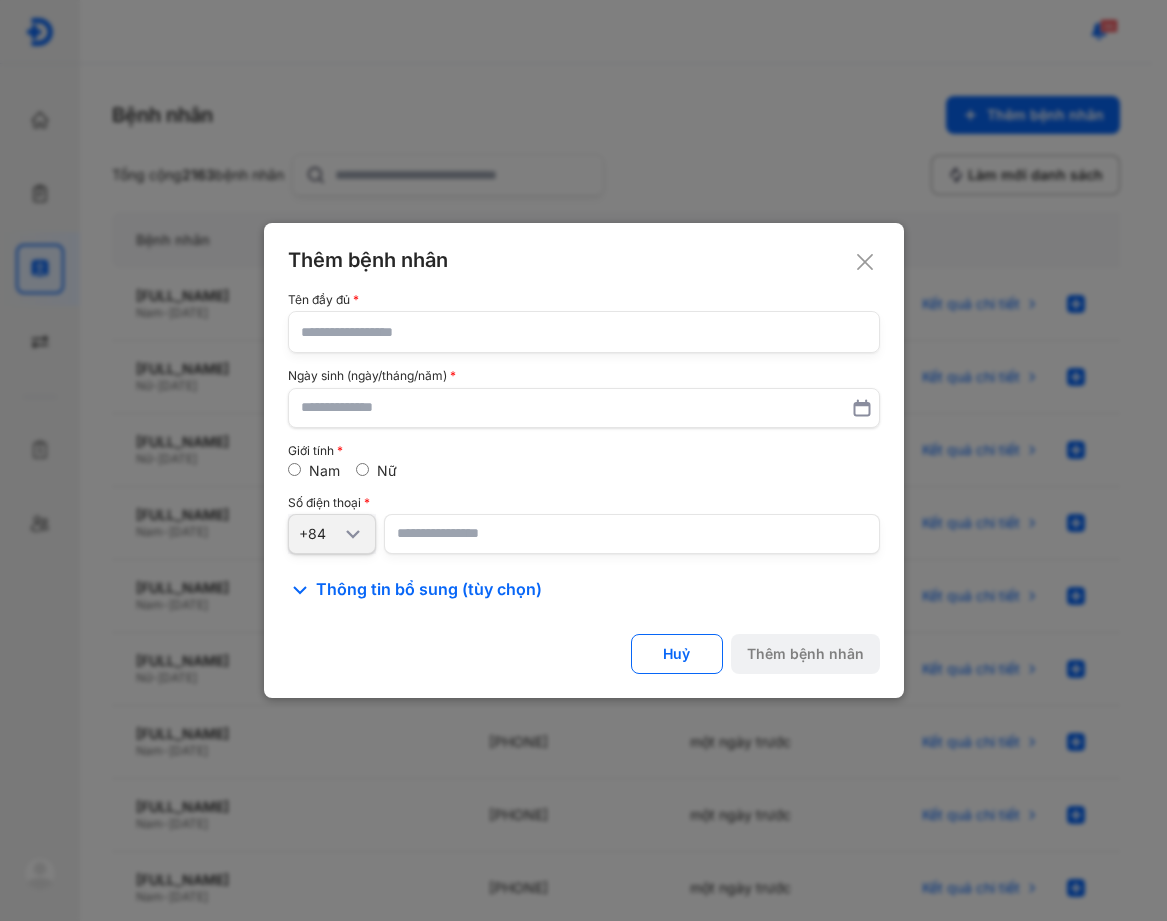 click 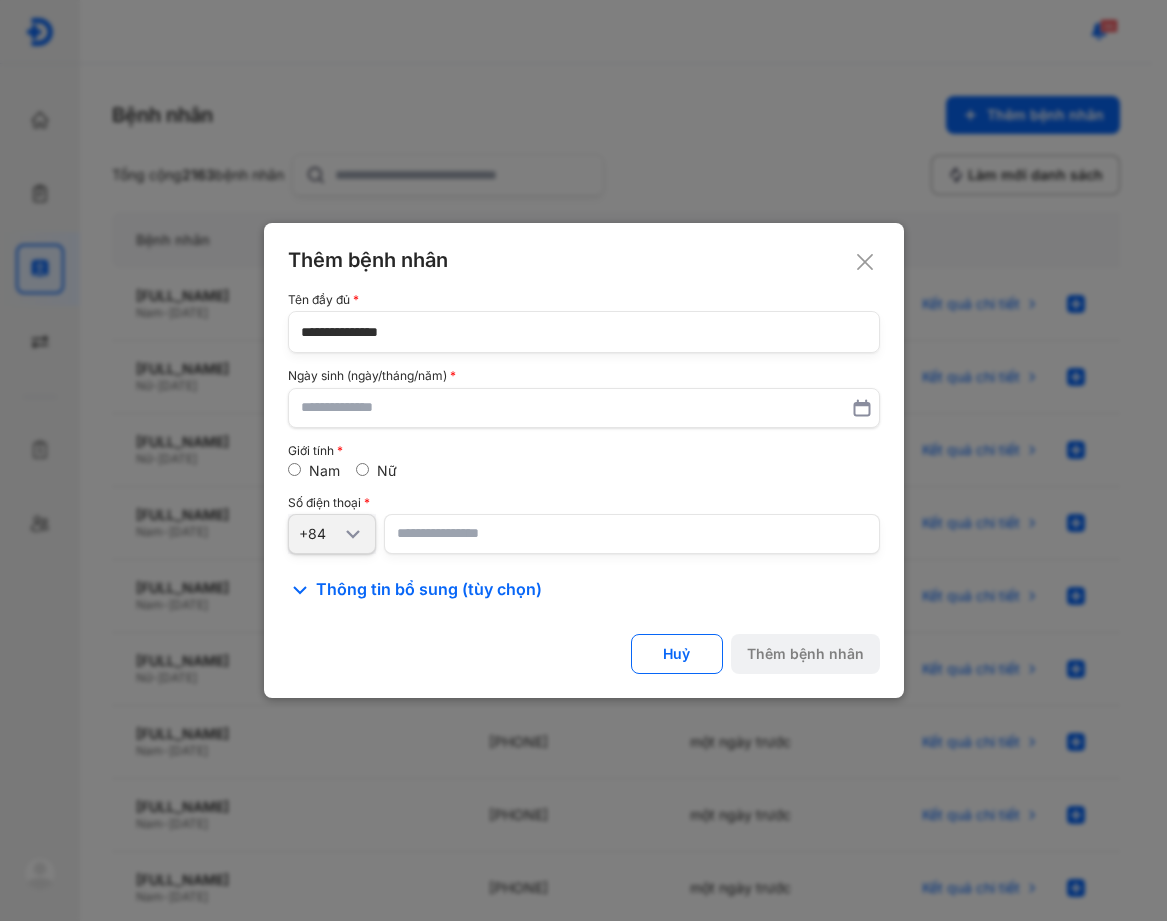 type on "**********" 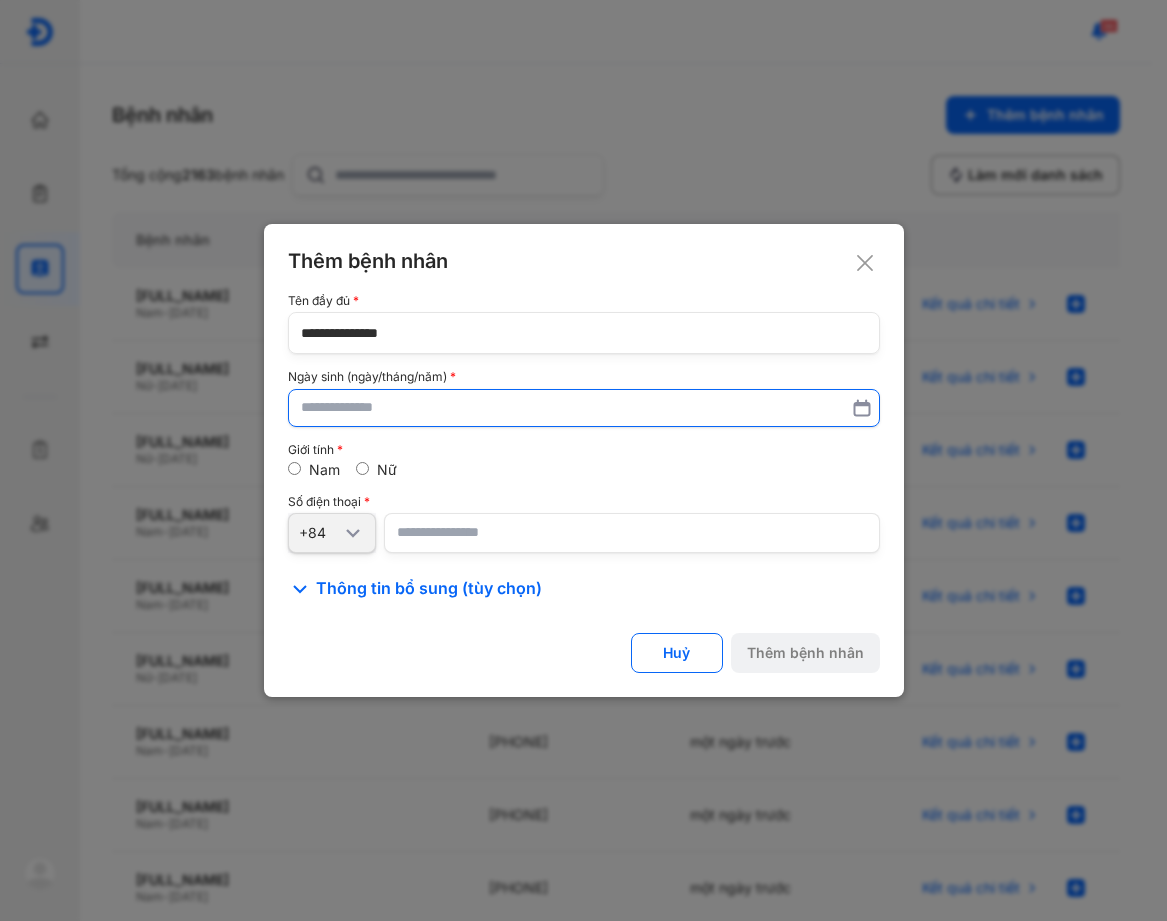 click at bounding box center [584, 408] 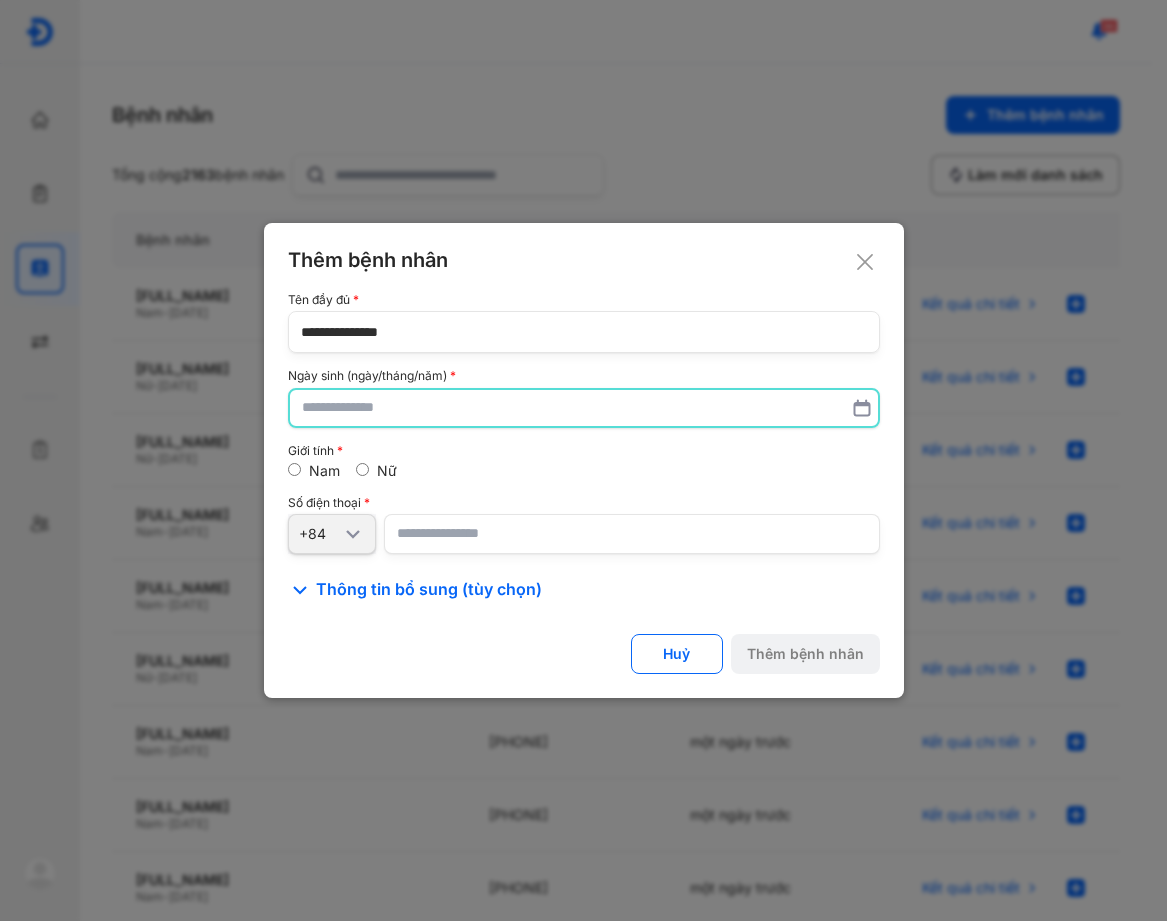 click at bounding box center [584, 408] 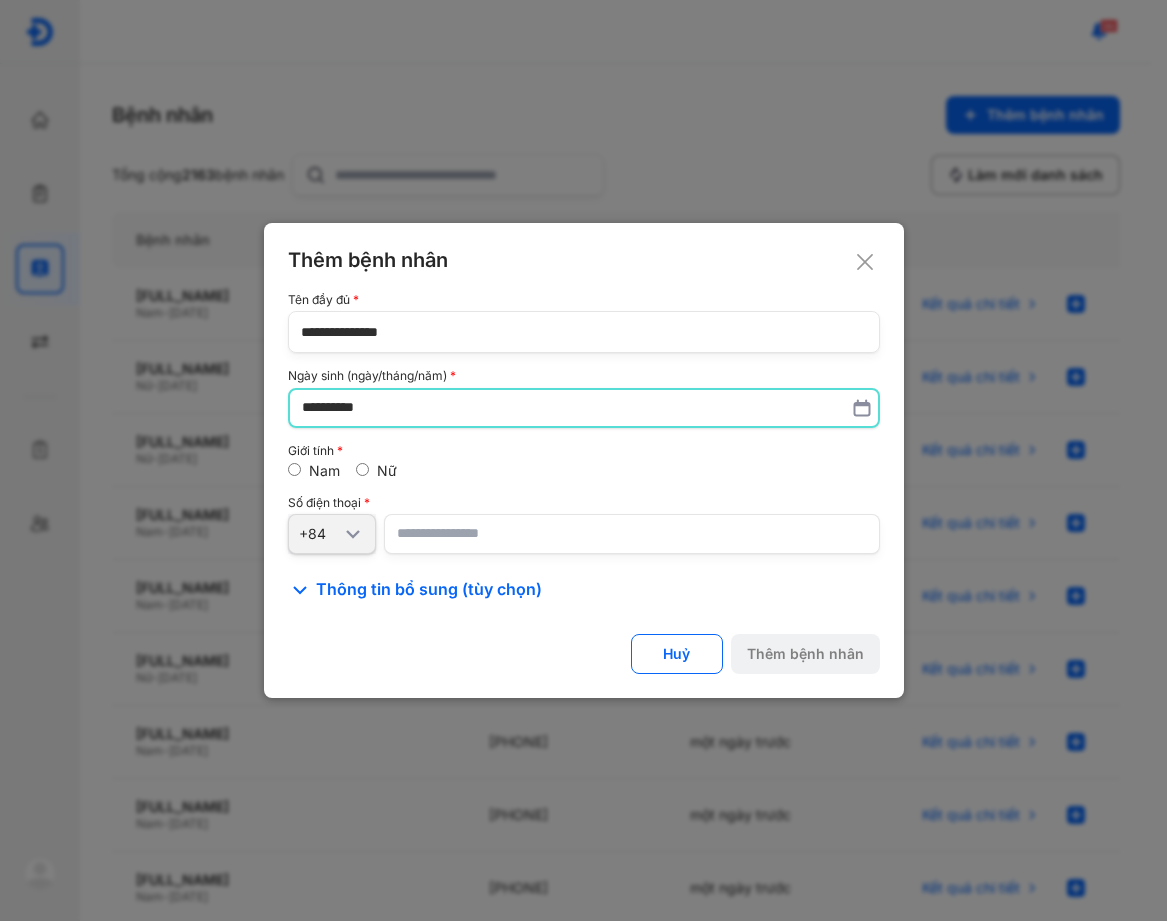 type on "**********" 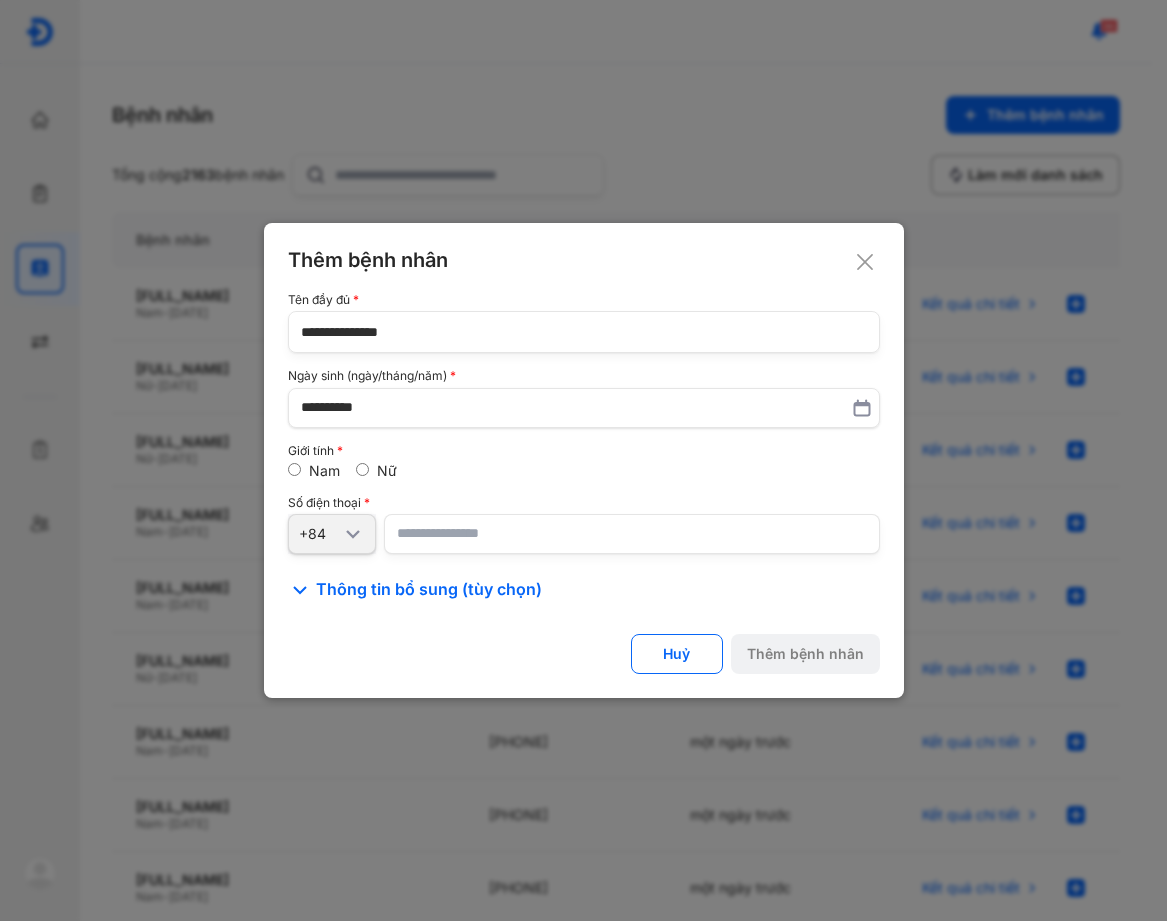click at bounding box center [632, 534] 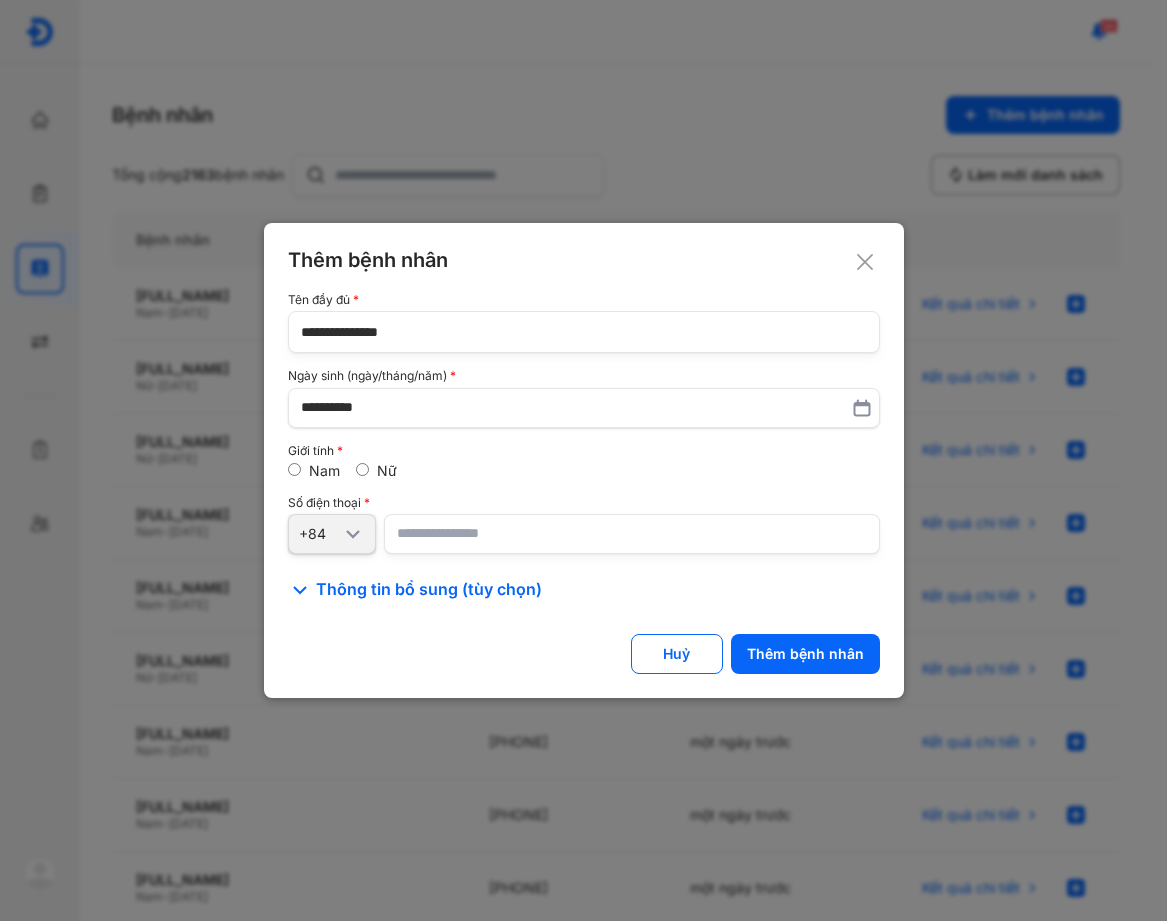 type on "**********" 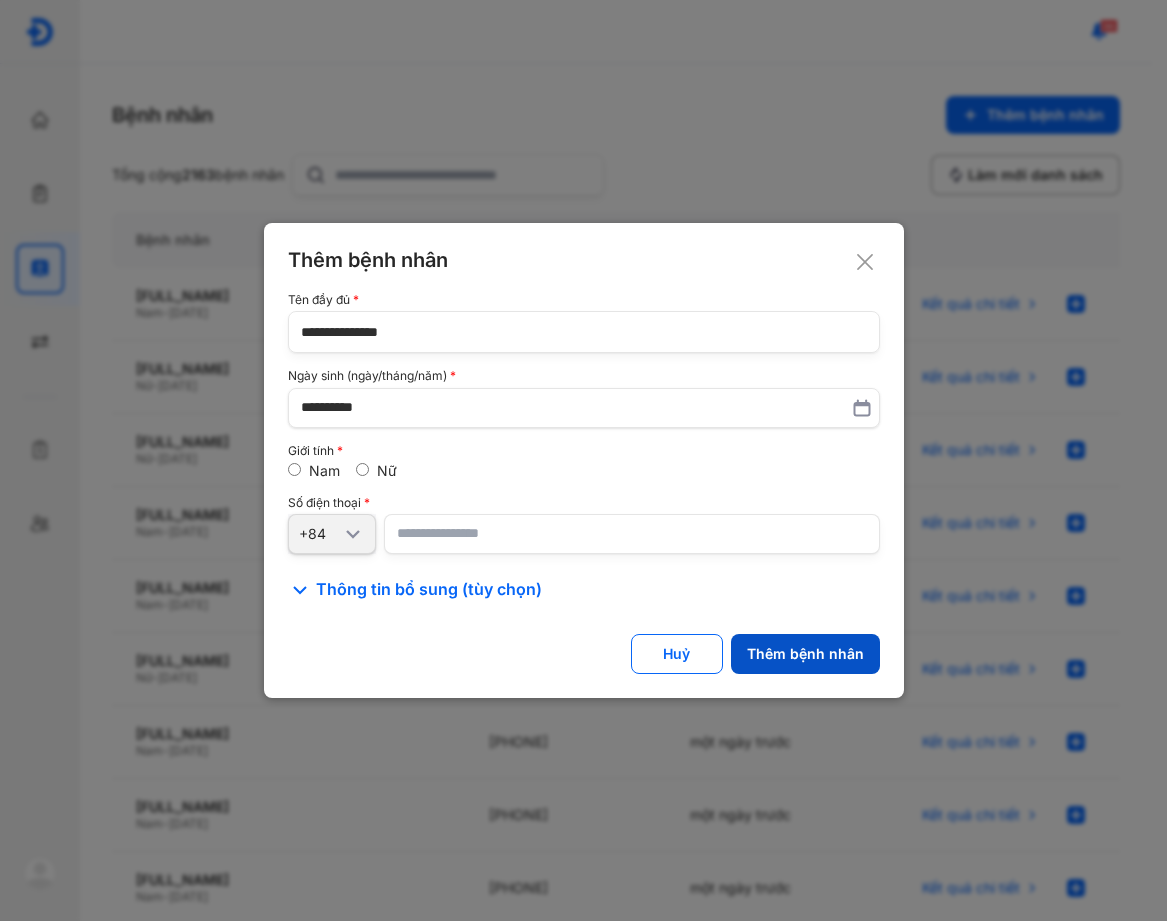 click on "Thêm bệnh nhân" 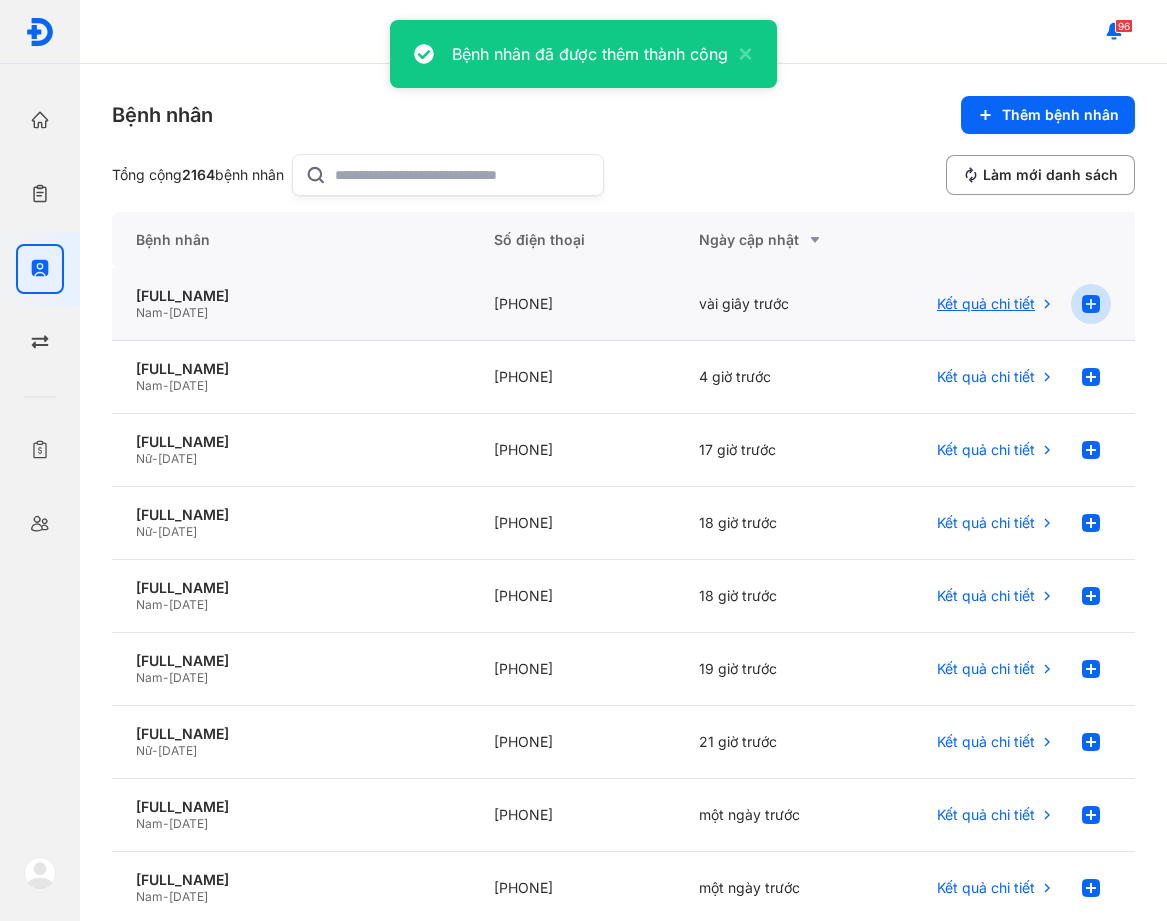 click 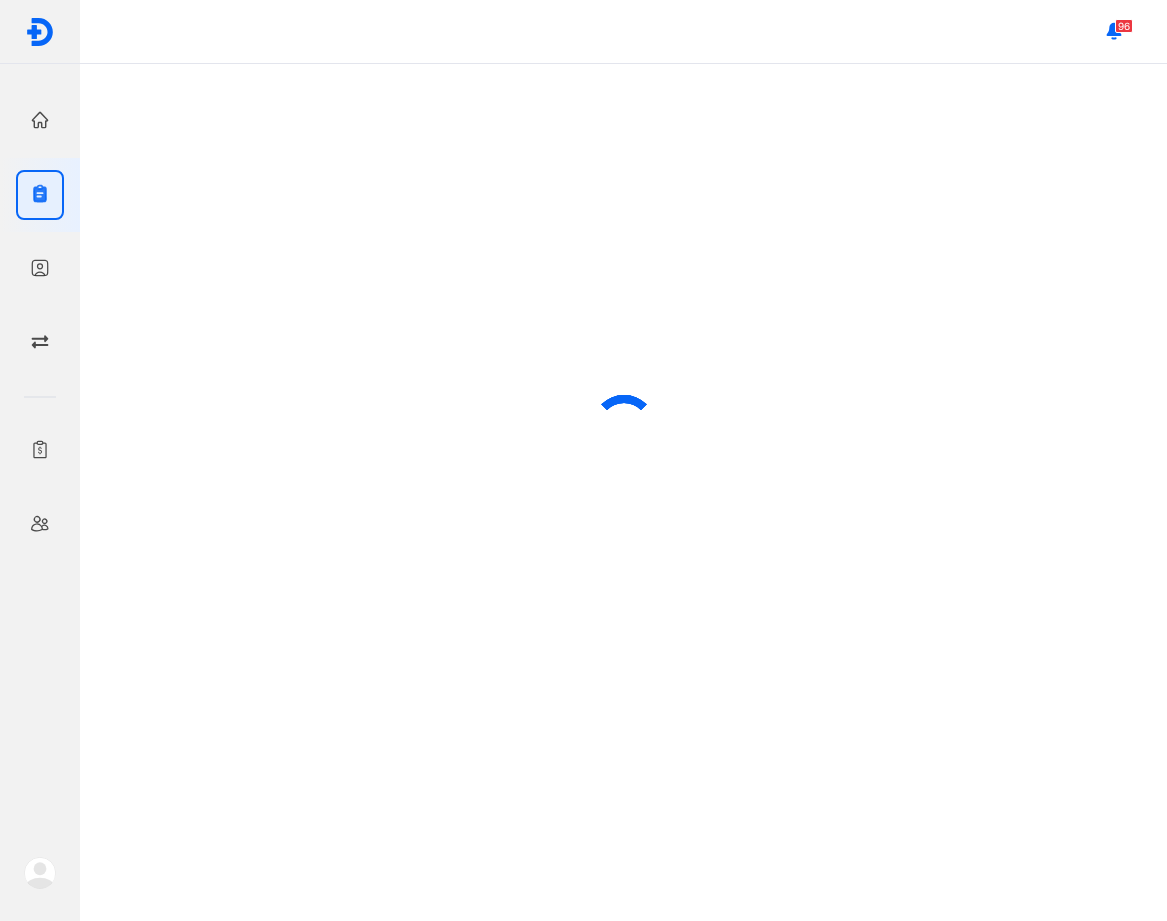 scroll, scrollTop: 0, scrollLeft: 0, axis: both 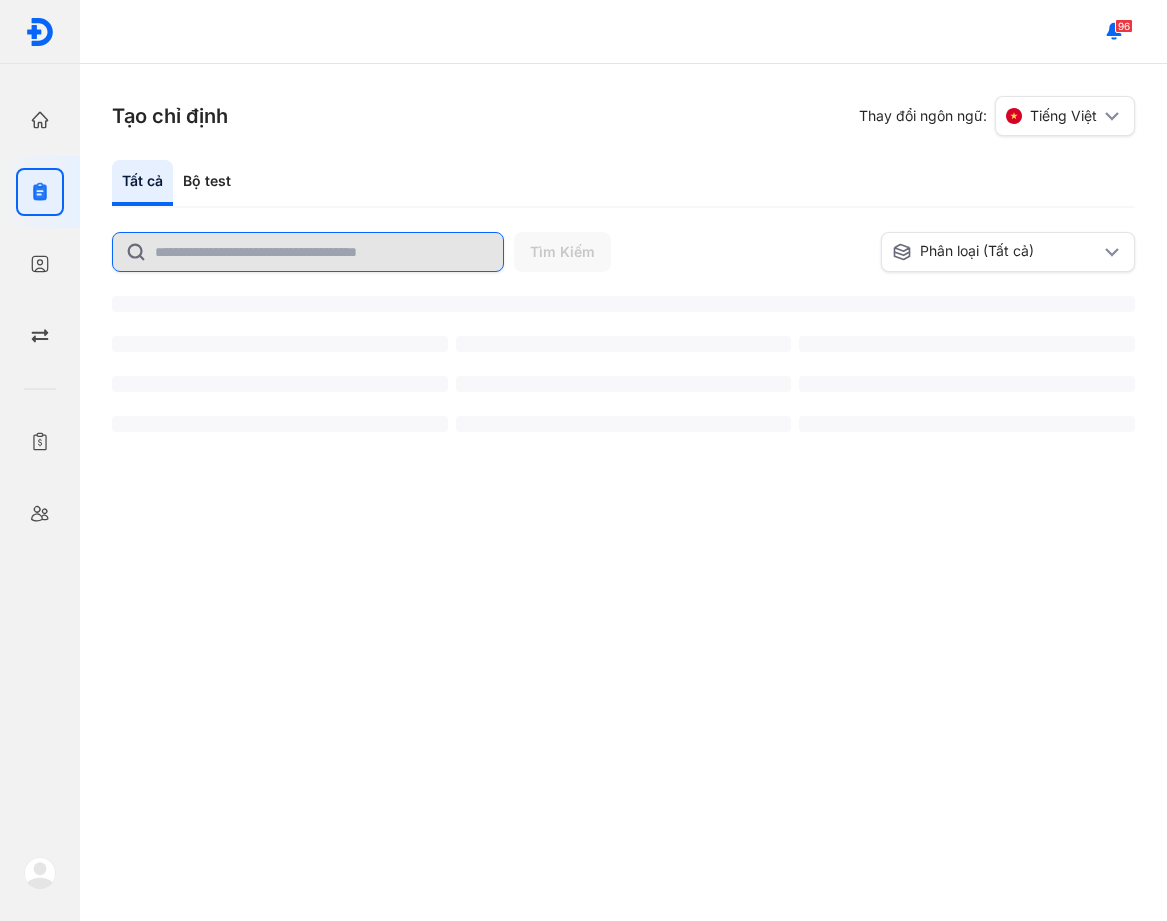 click 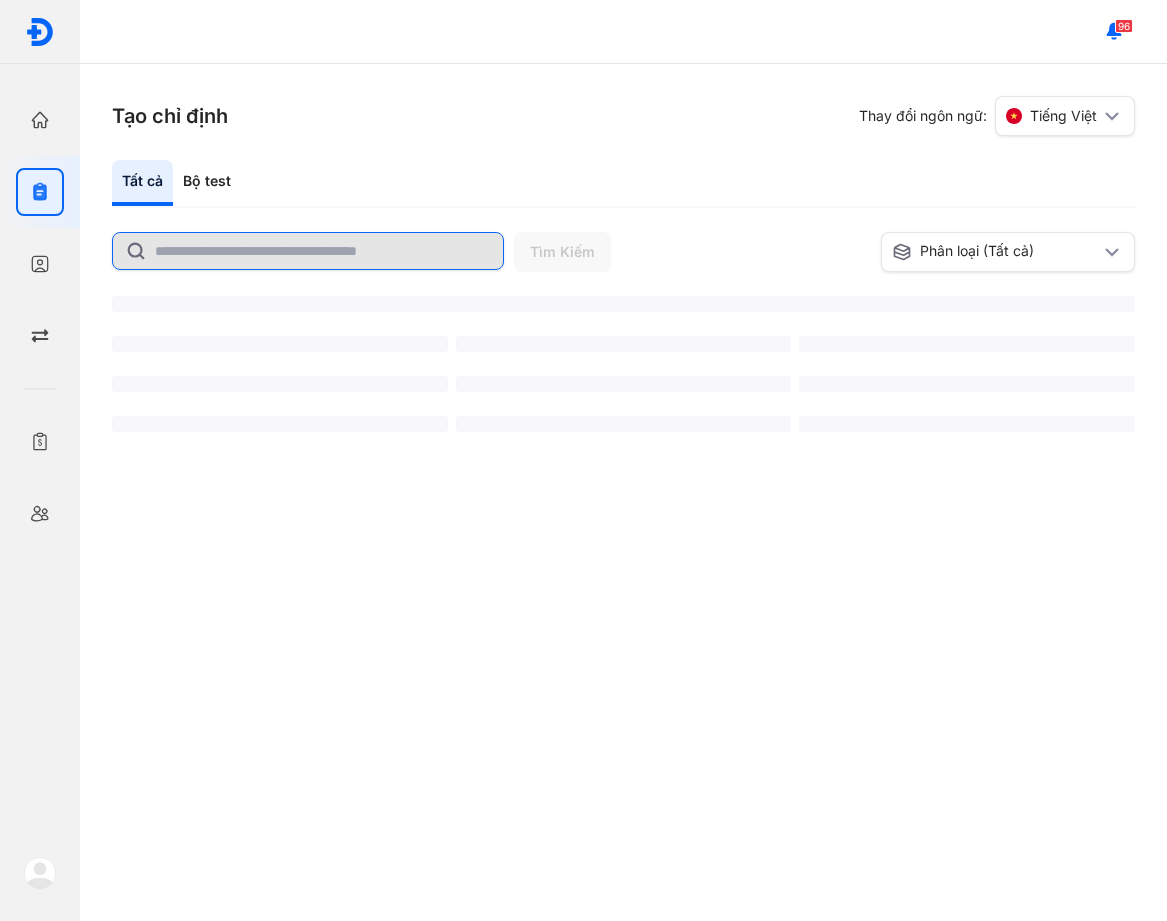 click 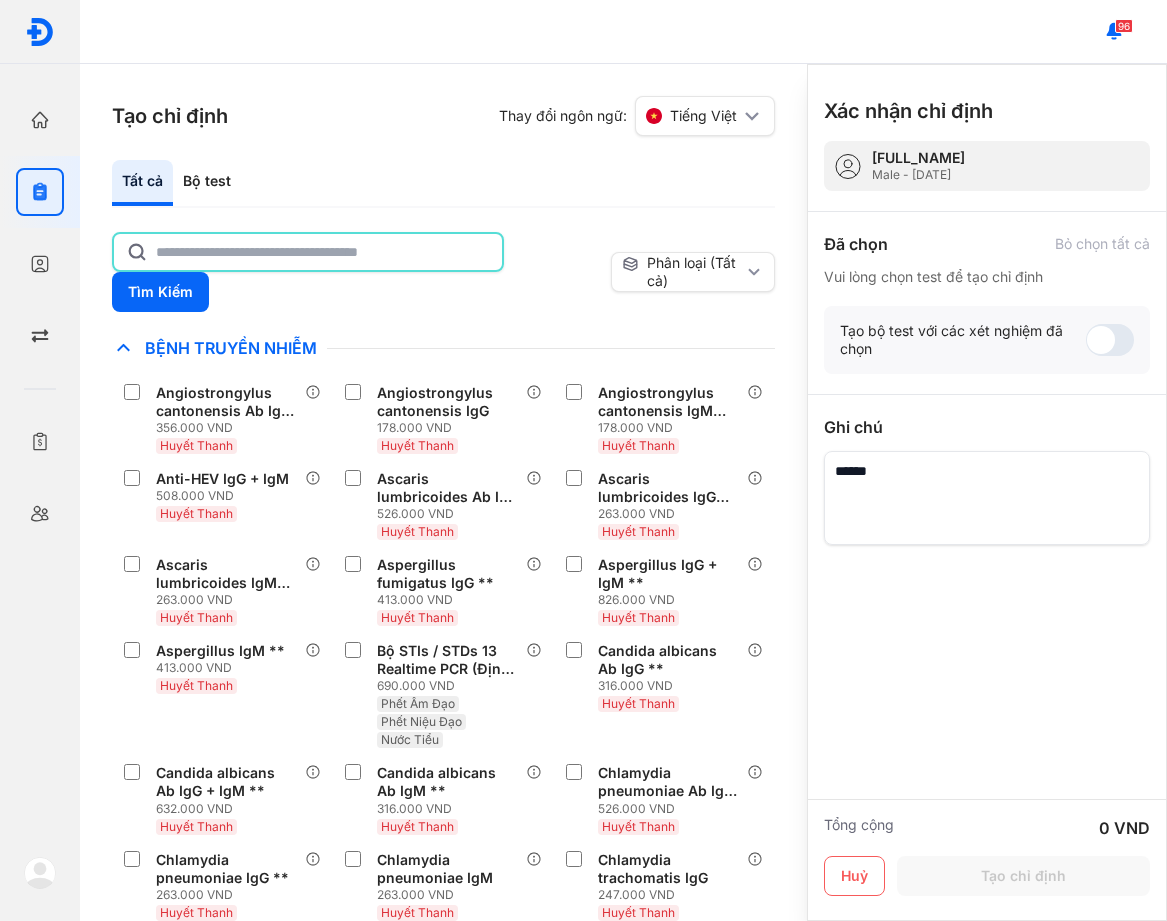click 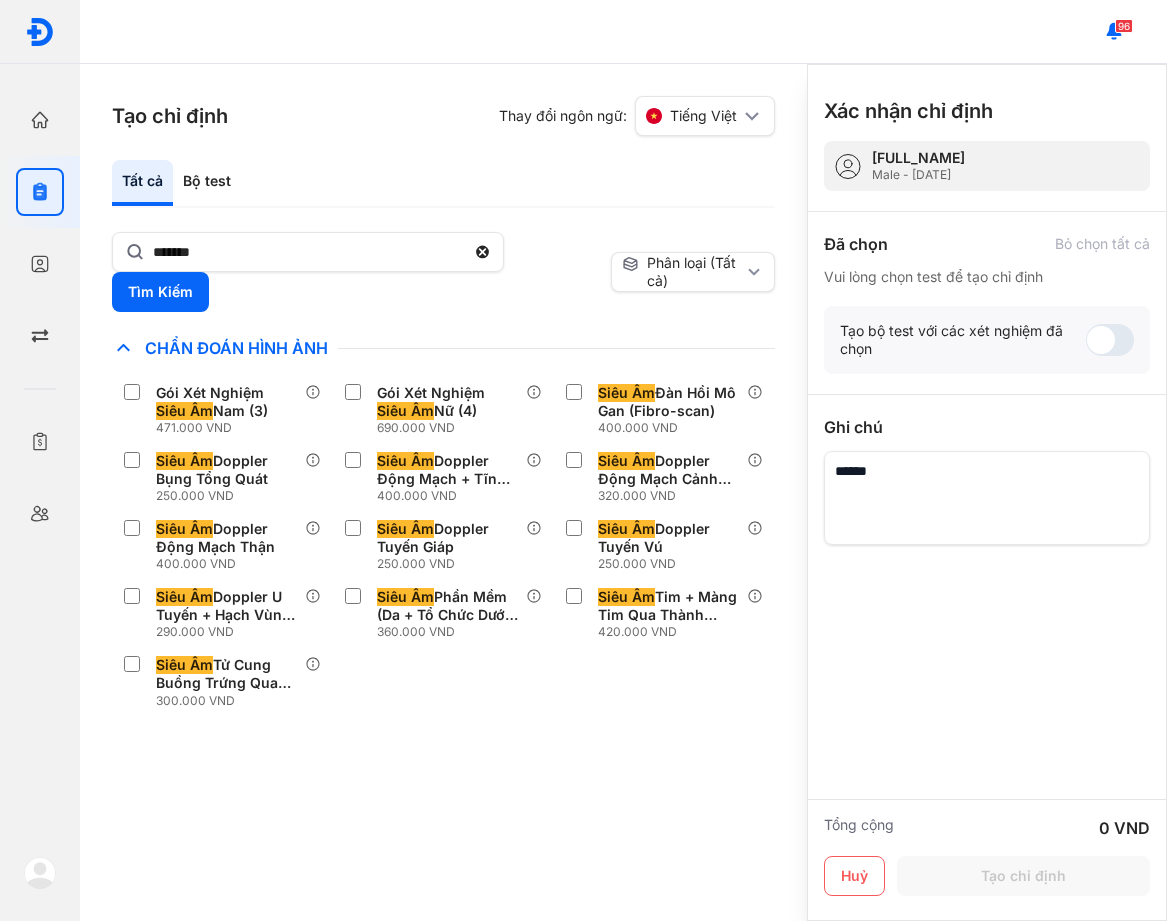 click on "Chỉ định nhiều nhất Bệnh Truyền Nhiễm Chẩn Đoán Hình Ảnh Gói Xét Nghiệm  Siêu Âm  Nam (3) 471.000 VND Gói Xét Nghiệm  Siêu Âm  Nữ (4) 690.000 VND Siêu Âm  Đàn Hồi Mô Gan (Fibro-scan) 400.000 VND Siêu Âm  Doppler Bụng Tổng Quát 250.000 VND Siêu Âm  Doppler Động Mạch + Tĩnh Mạch Chi Dưới 400.000 VND Siêu Âm  Doppler Động Mạch Cảnh Ngoài Sọ 320.000 VND Siêu Âm  Doppler Động Mạch Thận 400.000 VND Siêu Âm  Doppler Tuyến Giáp 250.000 VND Siêu Âm  Doppler Tuyến Vú 250.000 VND Siêu Âm  Doppler U Tuyến + Hạch Vùng Cổ 290.000 VND Siêu Âm  Phần Mềm (Da + Tổ Chức Dưới Da + Cơ…) 360.000 VND Siêu Âm  Tim + Màng Tim Qua Thành Ngực 420.000 VND Siêu Âm  Tử Cung Buồng Trứng Qua Đường Âm Đạo 300.000 VND Chất Gây Nghiện COVID Di Truyền Dị Ứng Điện Di Độc Chất Đông Máu Gan Hô Hấp Huyết Học Khác Ký Sinh Trùng Nội Tiết Tố & Hóoc-môn Sản Phụ Khoa STIs" at bounding box center (443, 628) 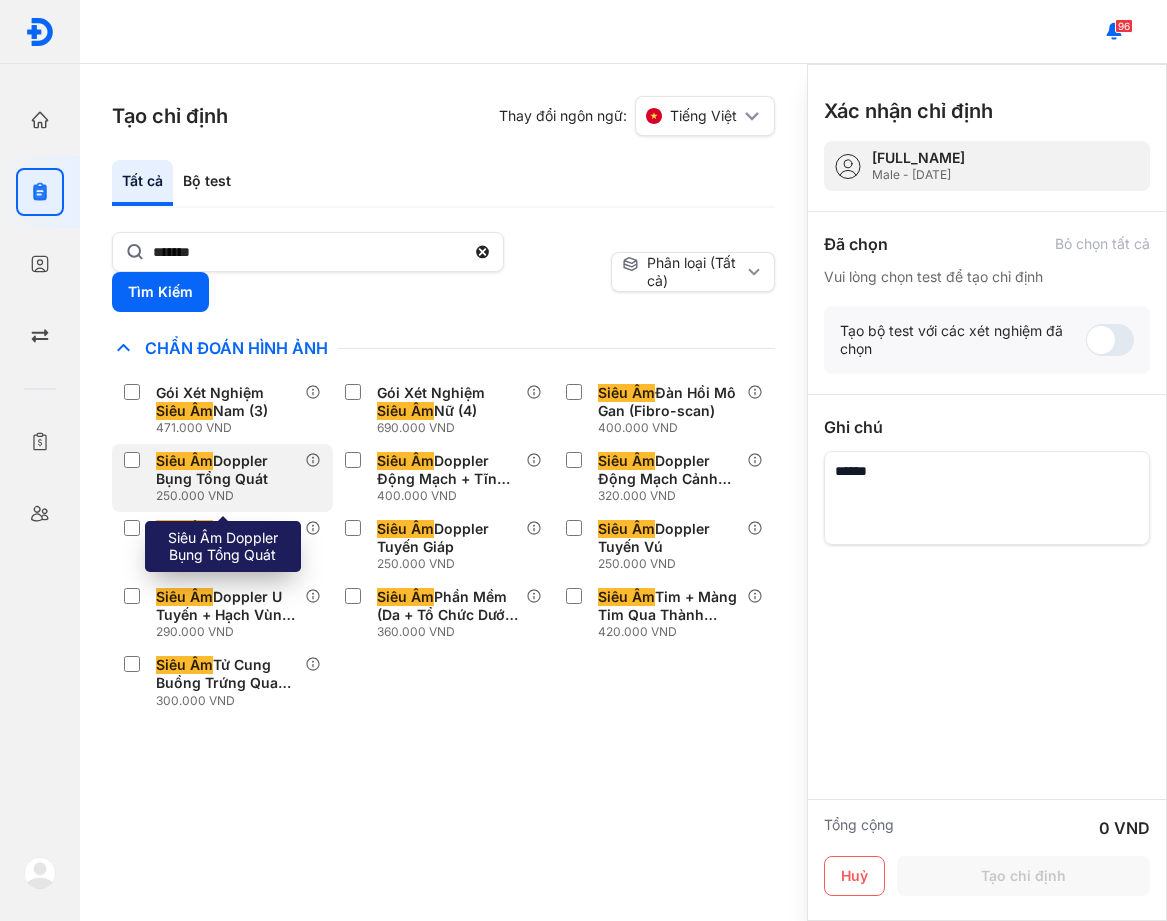 click on "Siêu Âm" at bounding box center [184, 461] 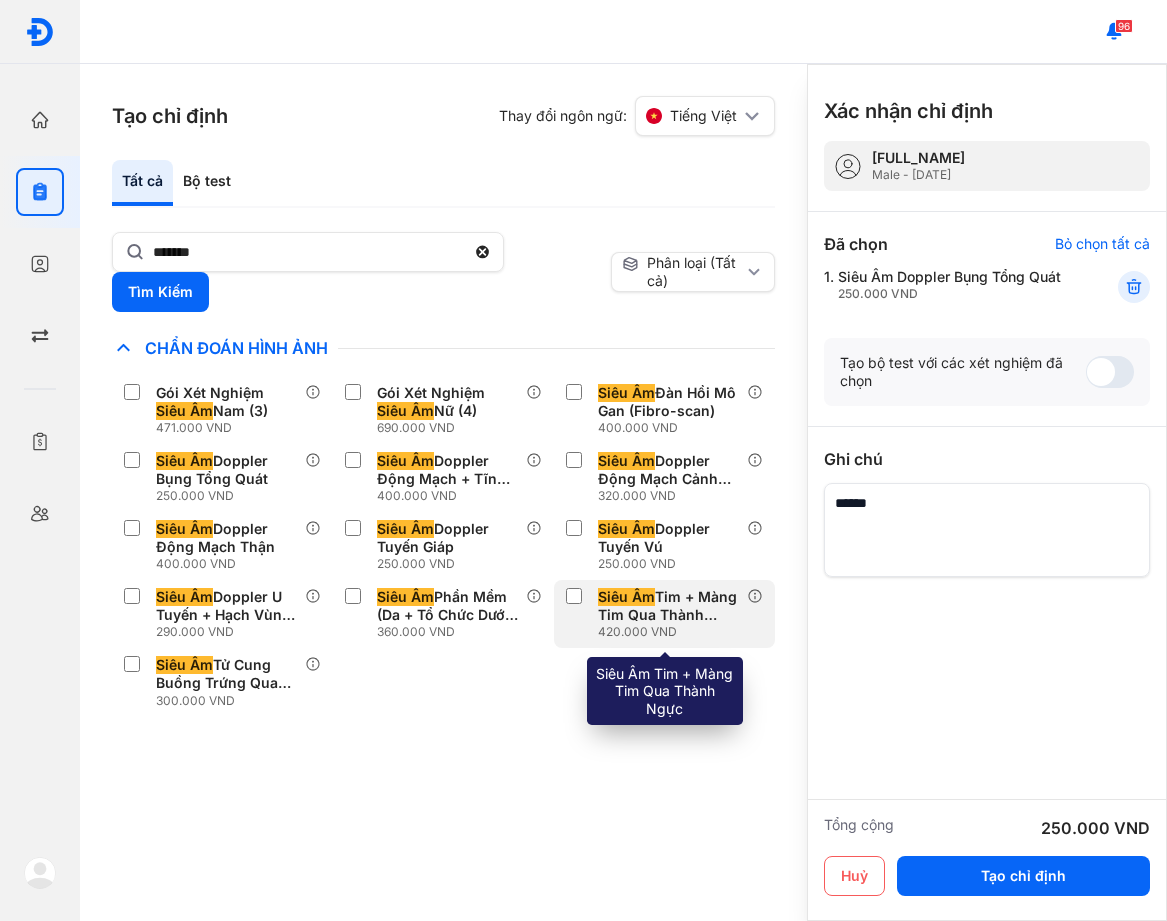 click on "Siêu Âm  Tim + Màng Tim Qua Thành Ngực" at bounding box center (668, 606) 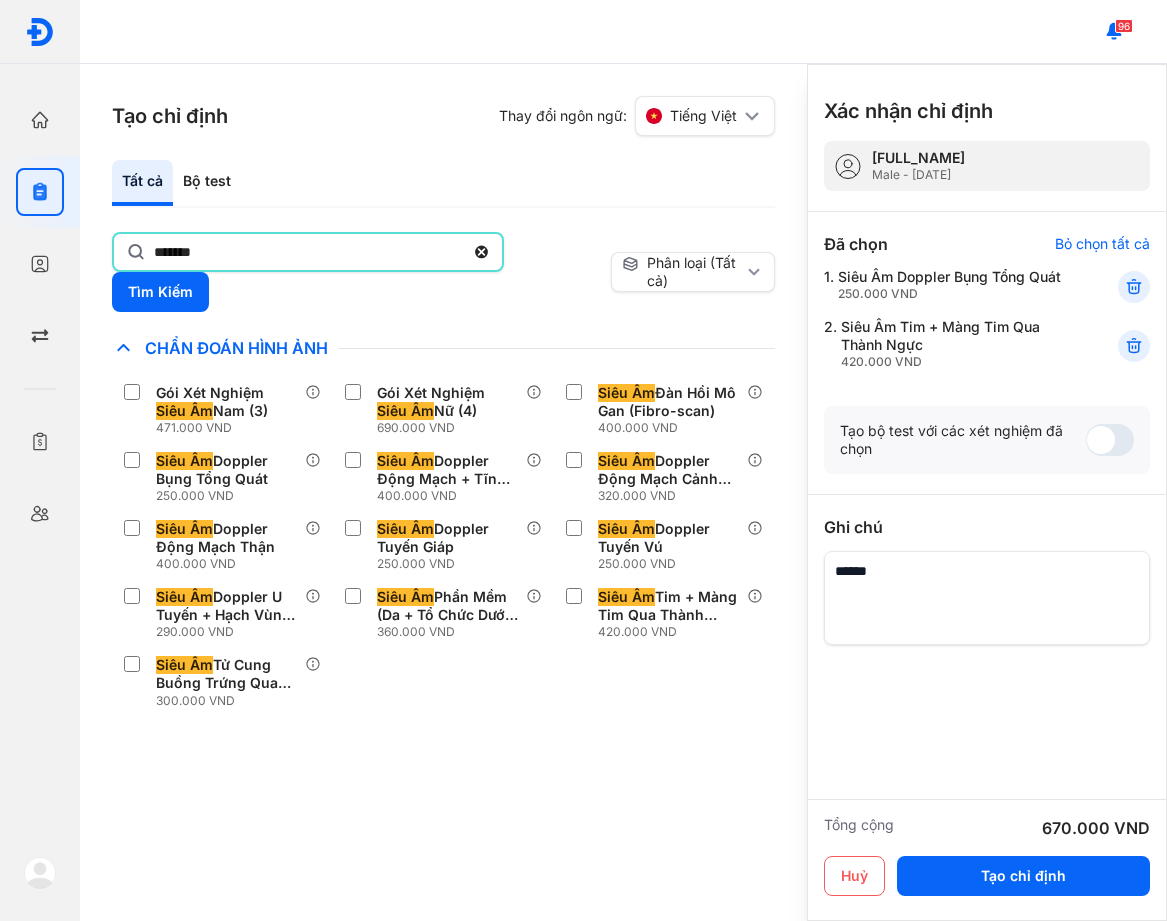 click on "*******" 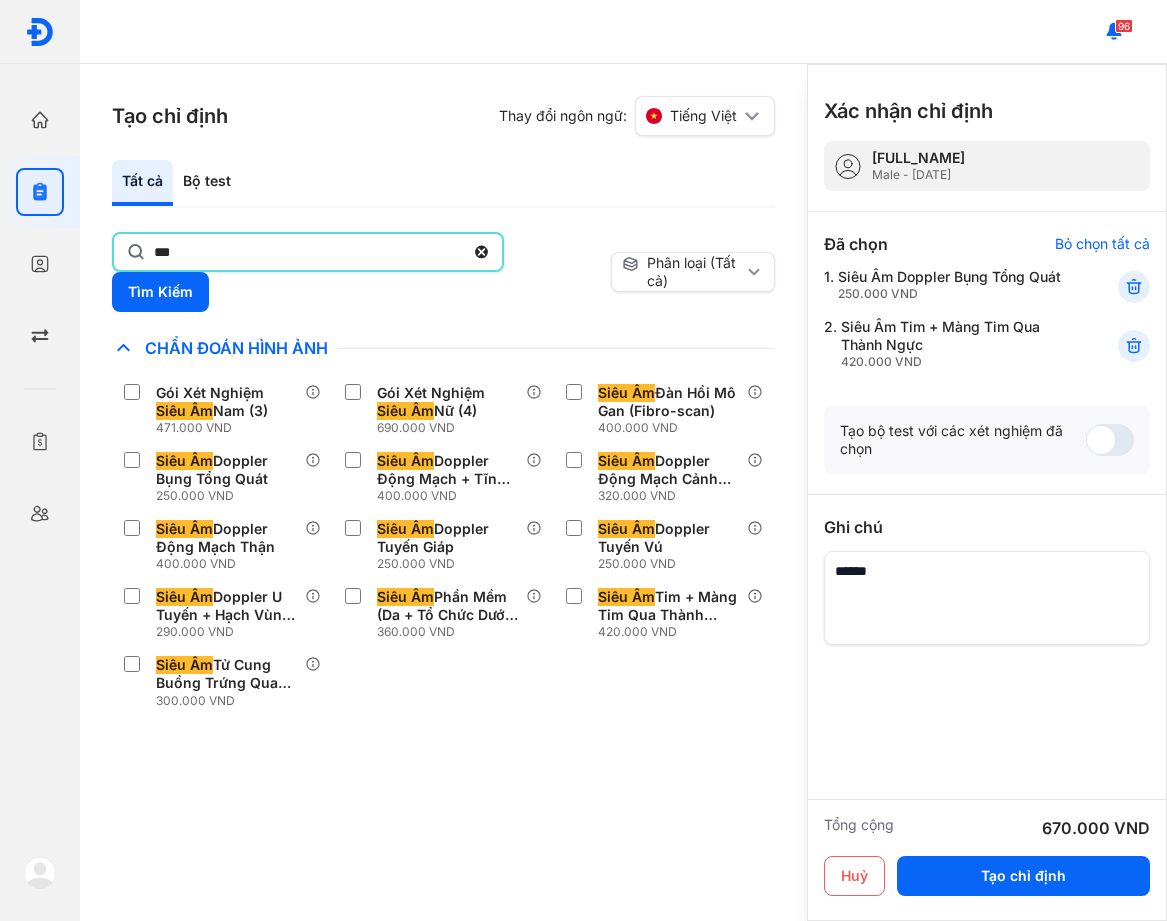 type on "***" 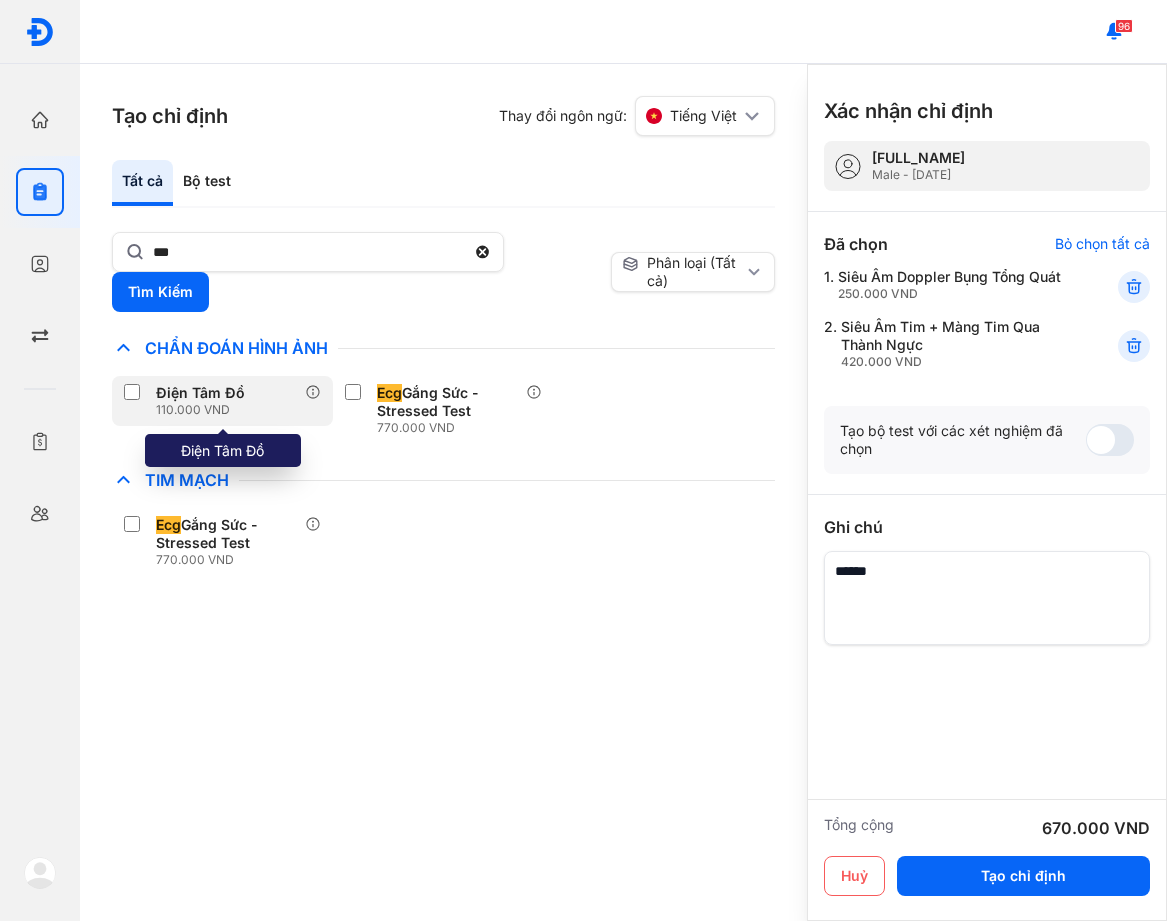 click on "Điện Tâm Đồ" at bounding box center (200, 393) 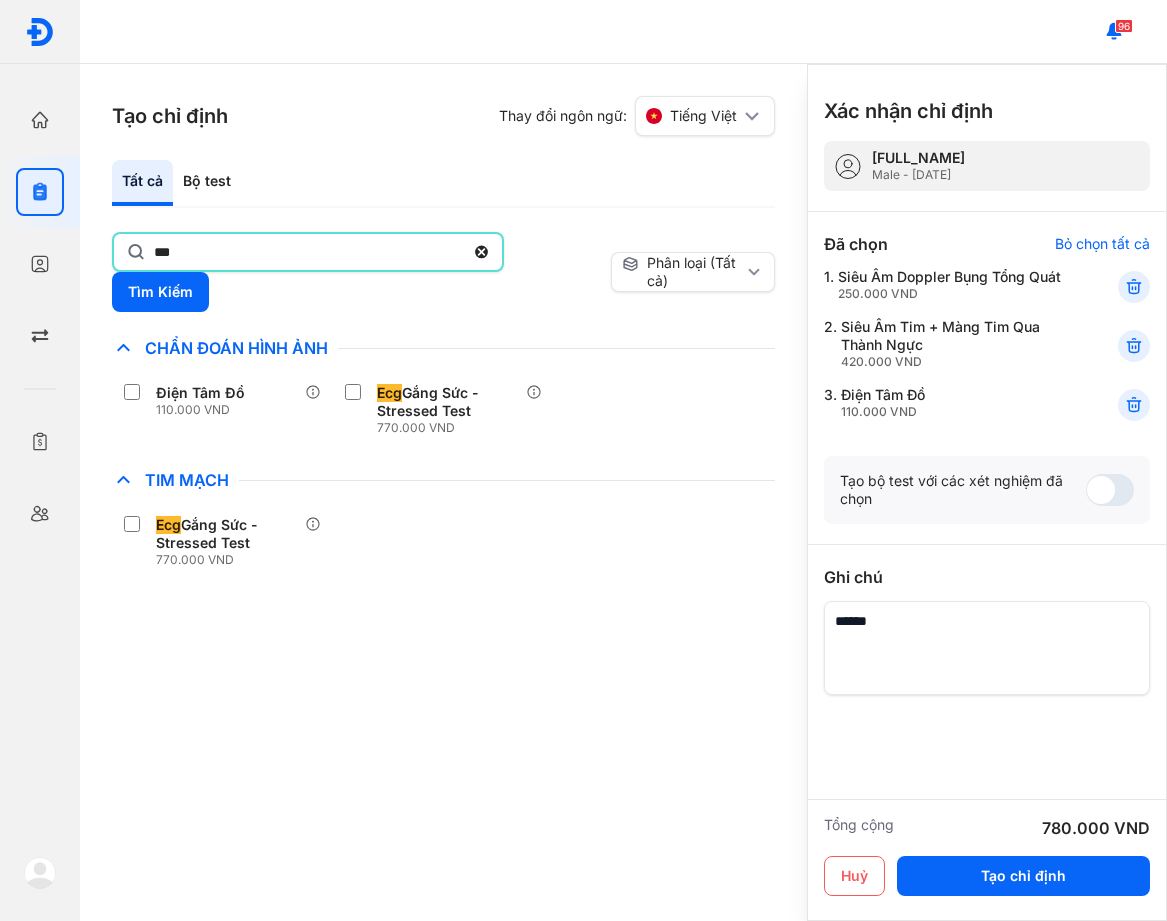 click on "***" 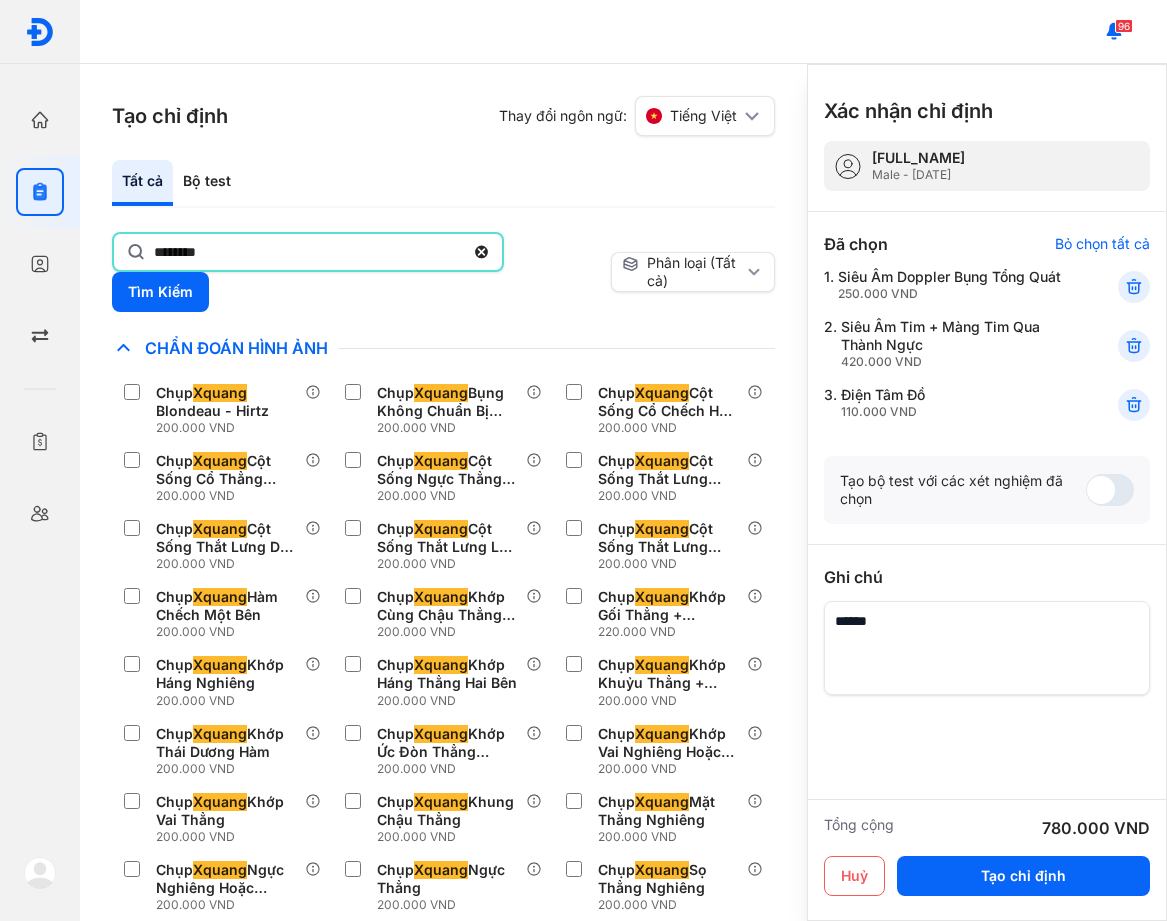 type on "********" 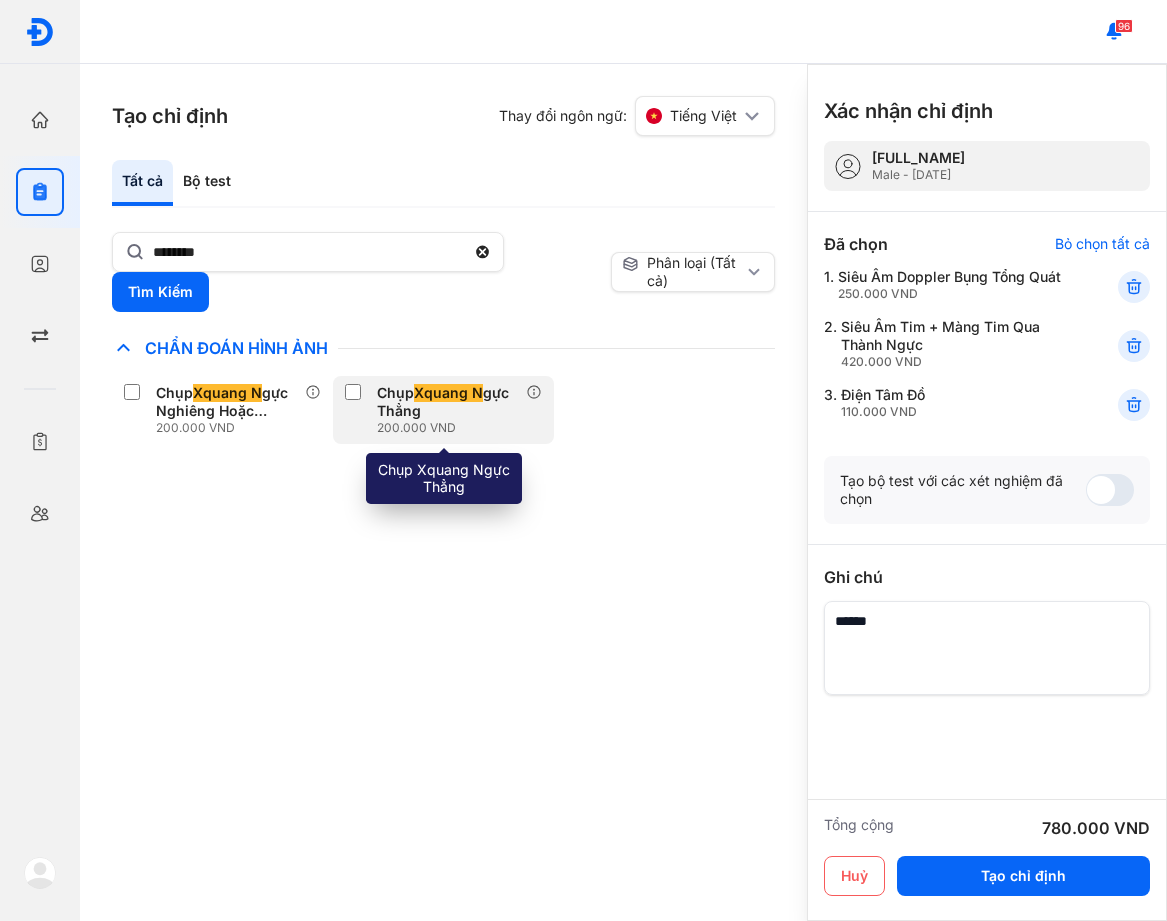 click on "Chụp  Xquang N gực Thẳng 200.000 VND" 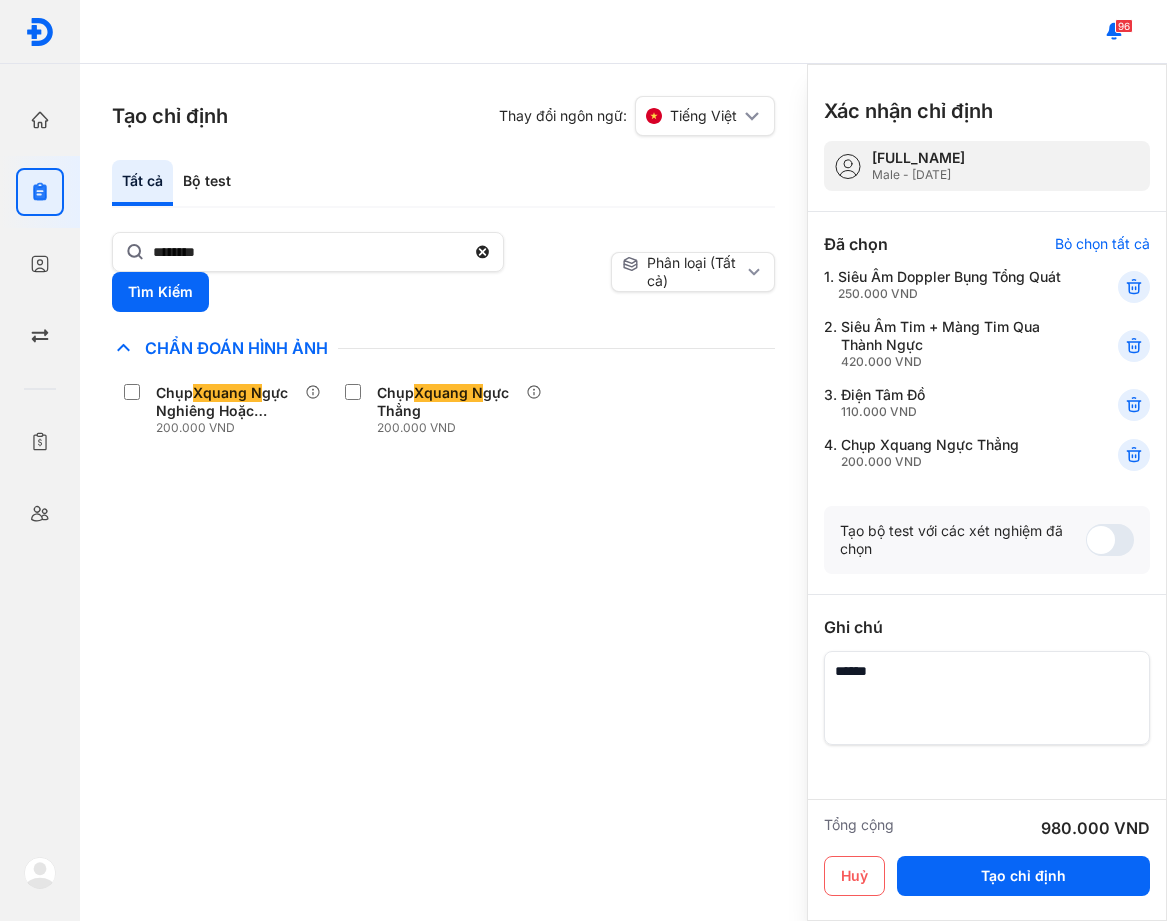 click on "Tất cả Bộ test ******** Tìm Kiếm  Phân loại (Tất cả) Lưu làm chế độ xem mặc định Chỉ định nhiều nhất Bệnh Truyền Nhiễm Chẩn Đoán Hình Ảnh Chụp  Xquang N gực Nghiêng Hoặc Chếch Mỗi Bên 200.000 VND Chụp  Xquang N gực Thẳng 200.000 VND Chất Gây Nghiện COVID Di Truyền Dị Ứng Điện Di Độc Chất Đông Máu Gan Hô Hấp Huyết Học Khác Ký Sinh Trùng Nội Tiết Tố & Hóoc-môn Sản Phụ Khoa Sàng Lọc Tiền Sinh STIs Sức Khỏe Nam Giới Thận Tiểu Đường Tim Mạch Tổng Quát Tự Miễn Tuyến Giáp Ung Thư Vi Chất Vi Sinh Viêm Gan Yếu Tố Viêm lx 2 Xét nghiệm Định lượng iPTH (intact Parathyroid hormone) [Huyết Thanh], Canxi (Ca) [Nước Tiểu] Thêm vào chỉ định" at bounding box center [443, 540] 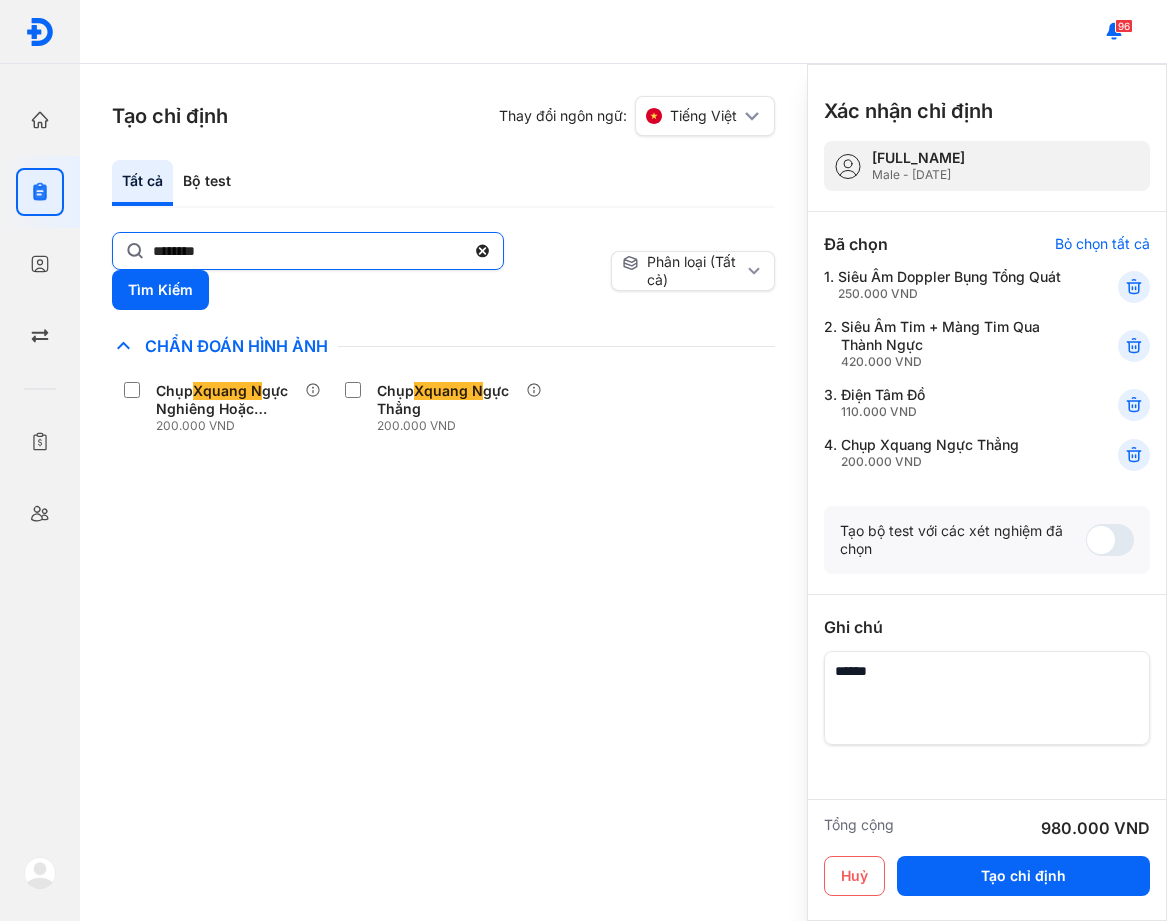 click on "********" 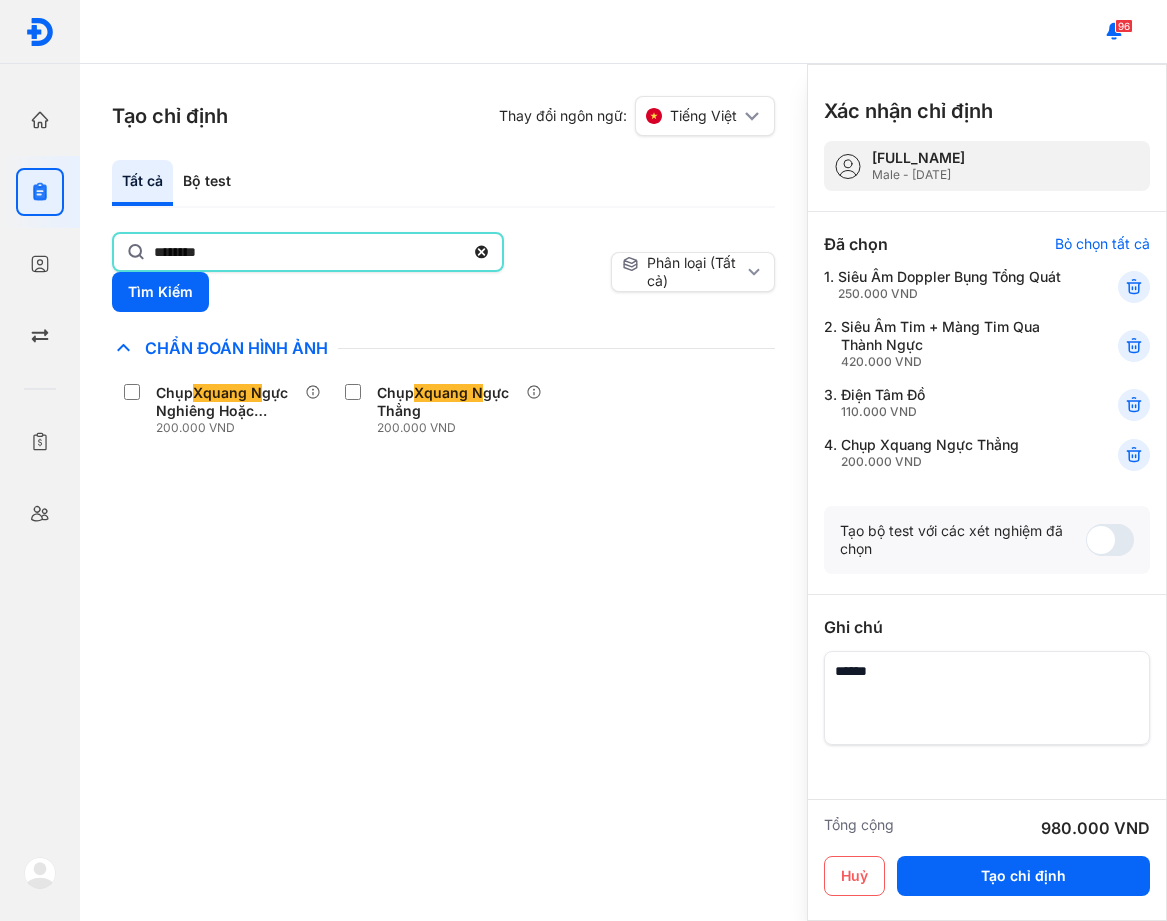 click on "********" 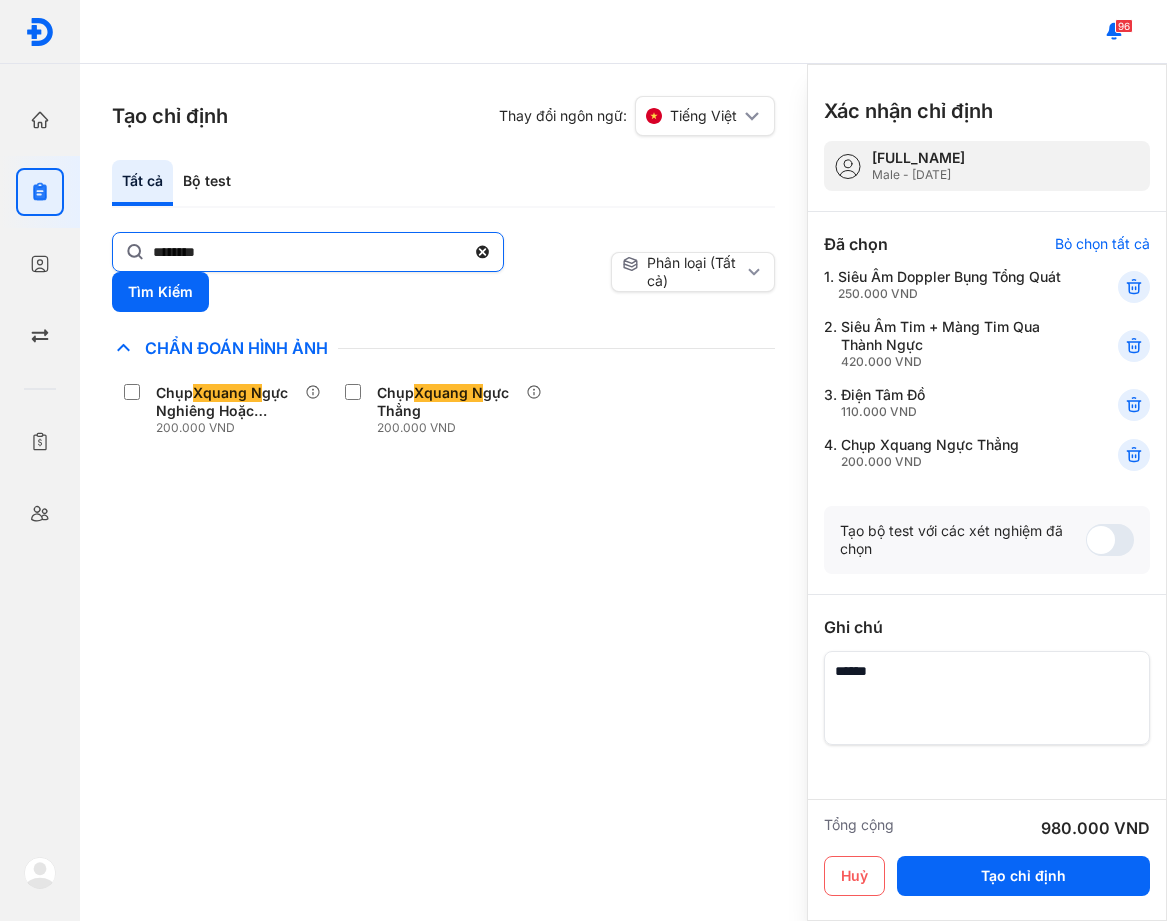 drag, startPoint x: 483, startPoint y: 250, endPoint x: 337, endPoint y: 252, distance: 146.0137 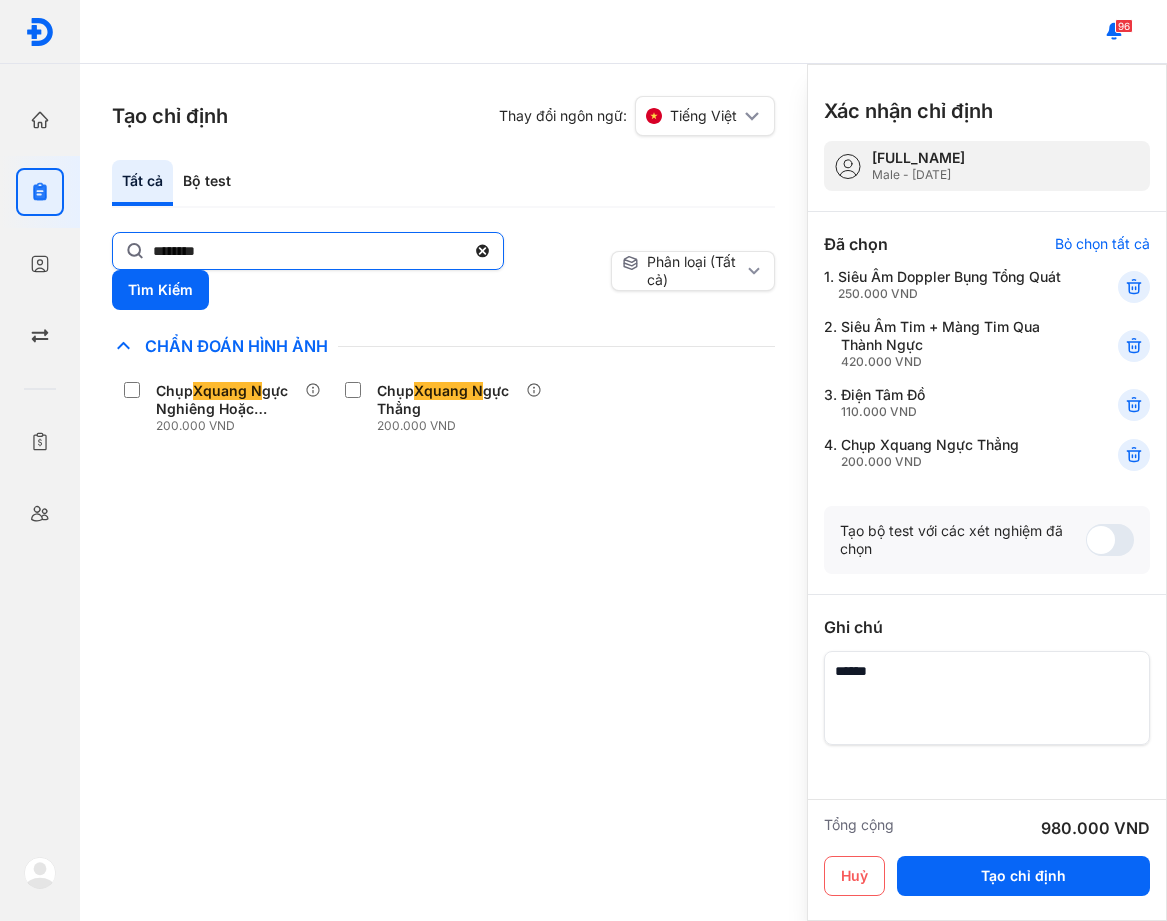 click on "********" 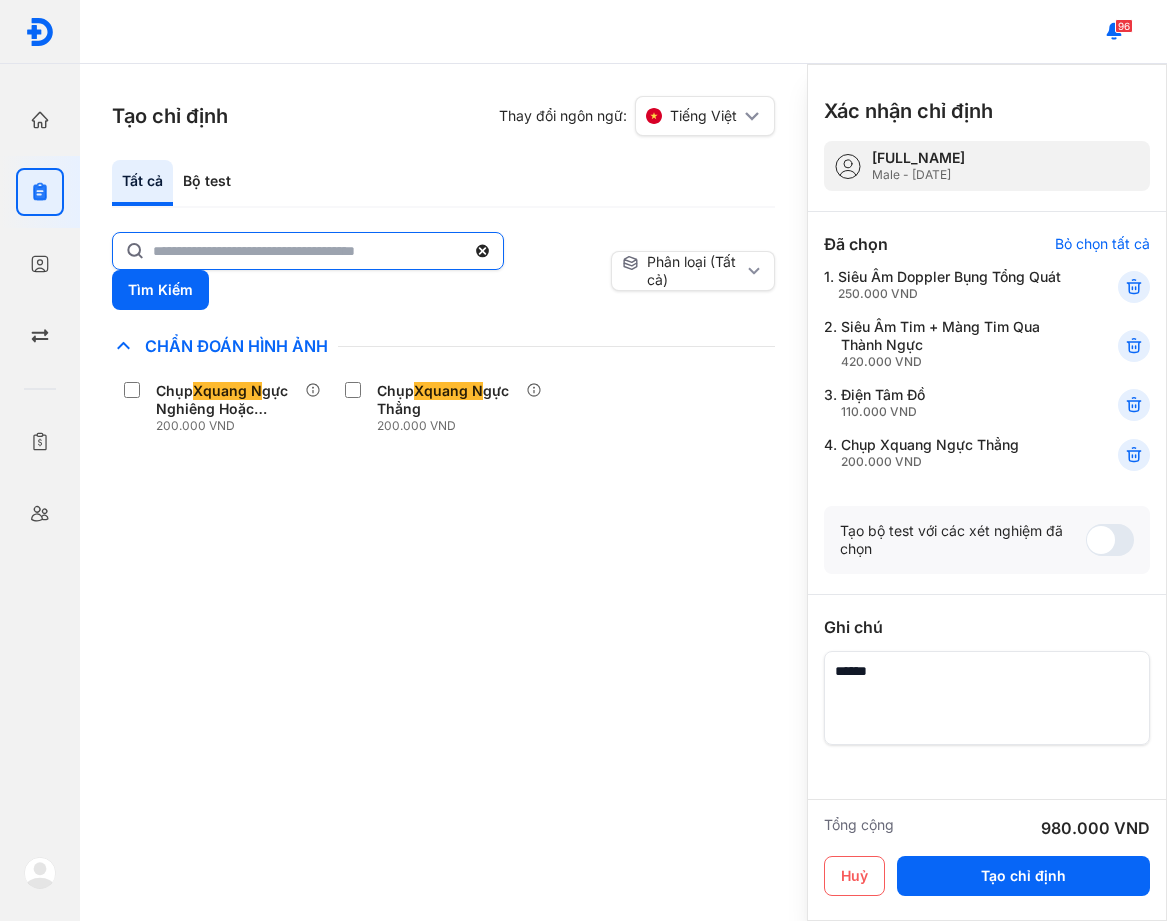 click 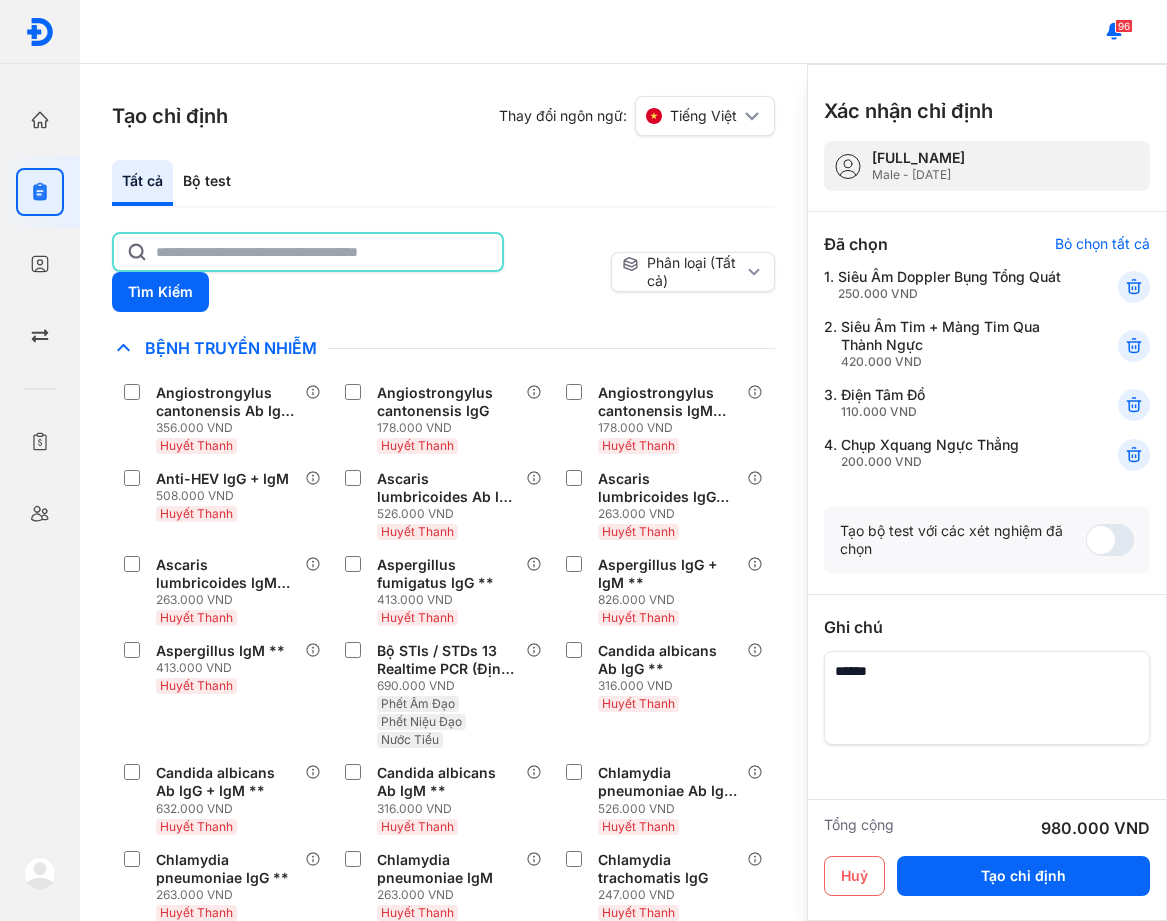 click 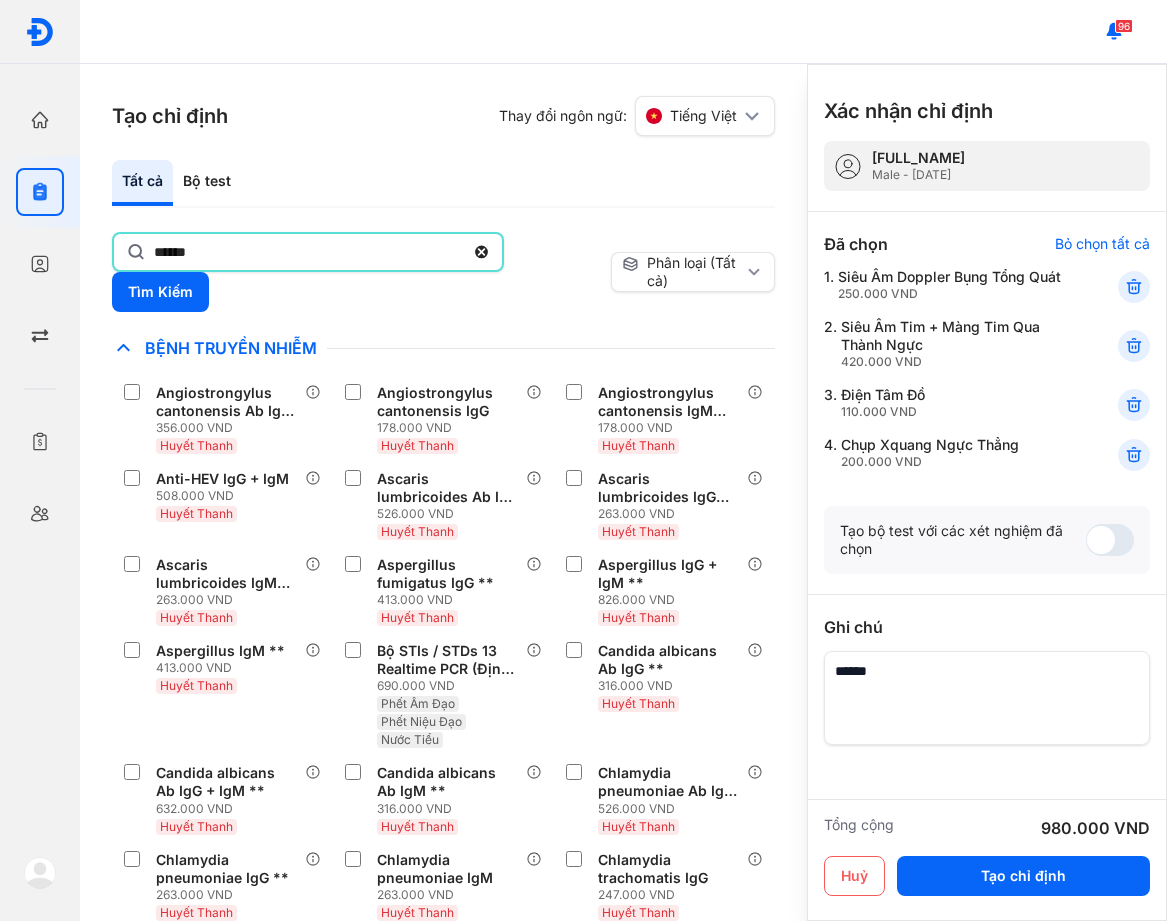 type on "******" 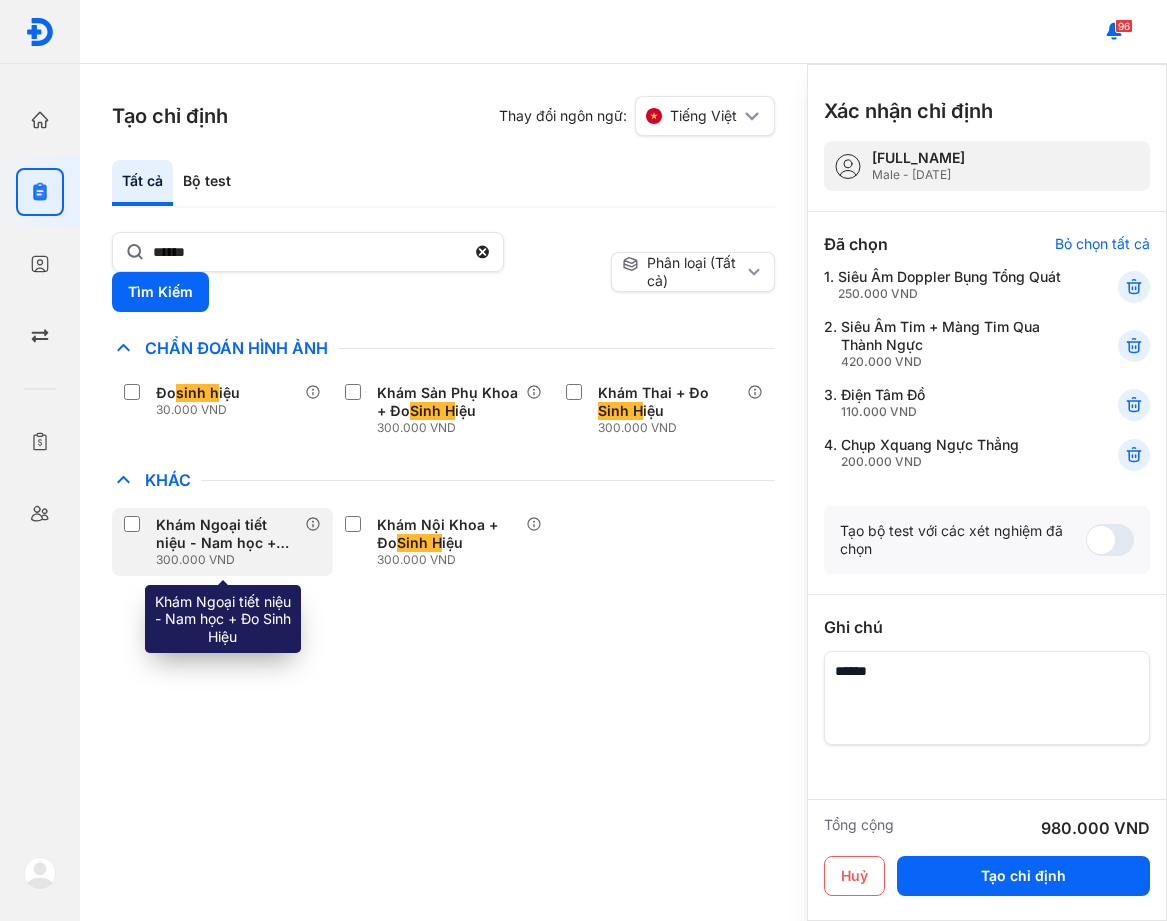 click on "Khám Ngoại tiết niệu - Nam học + Đo  Sinh H iệu" at bounding box center (226, 534) 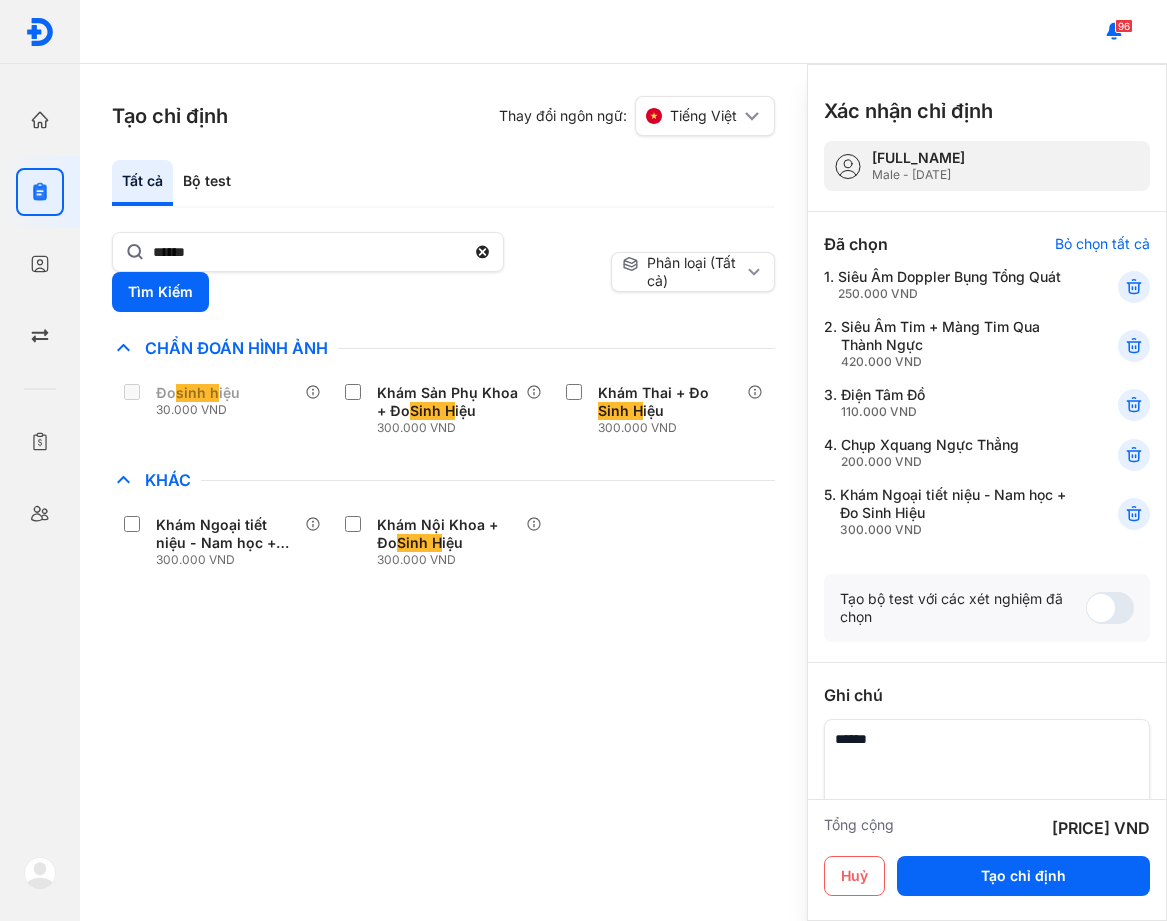 click on "Chỉ định nhiều nhất Bệnh Truyền Nhiễm Chẩn Đoán Hình Ảnh Đo  sinh h iệu 30.000 VND Khám Sản Phụ Khoa + Đo  Sinh H iệu 300.000 VND Khám Thai + Đo  Sinh H iệu 300.000 VND Chất Gây Nghiện COVID Di Truyền Dị Ứng Điện Di Độc Chất Đông Máu Gan Hô Hấp Huyết Học Khác Khám Ngoại tiết niệu - Nam học + Đo  Sinh H iệu 300.000 VND Khám Nội Khoa + Đo  Sinh H iệu 300.000 VND Ký Sinh Trùng Nội Tiết Tố & Hóoc-môn Sản Phụ Khoa Sàng Lọc Tiền Sinh STIs Sức Khỏe Nam Giới Thận Tiểu Đường Tim Mạch Tổng Quát Tự Miễn Tuyến Giáp Ung Thư Vi Chất Vi Sinh Viêm Gan Yếu Tố Viêm" at bounding box center [443, 628] 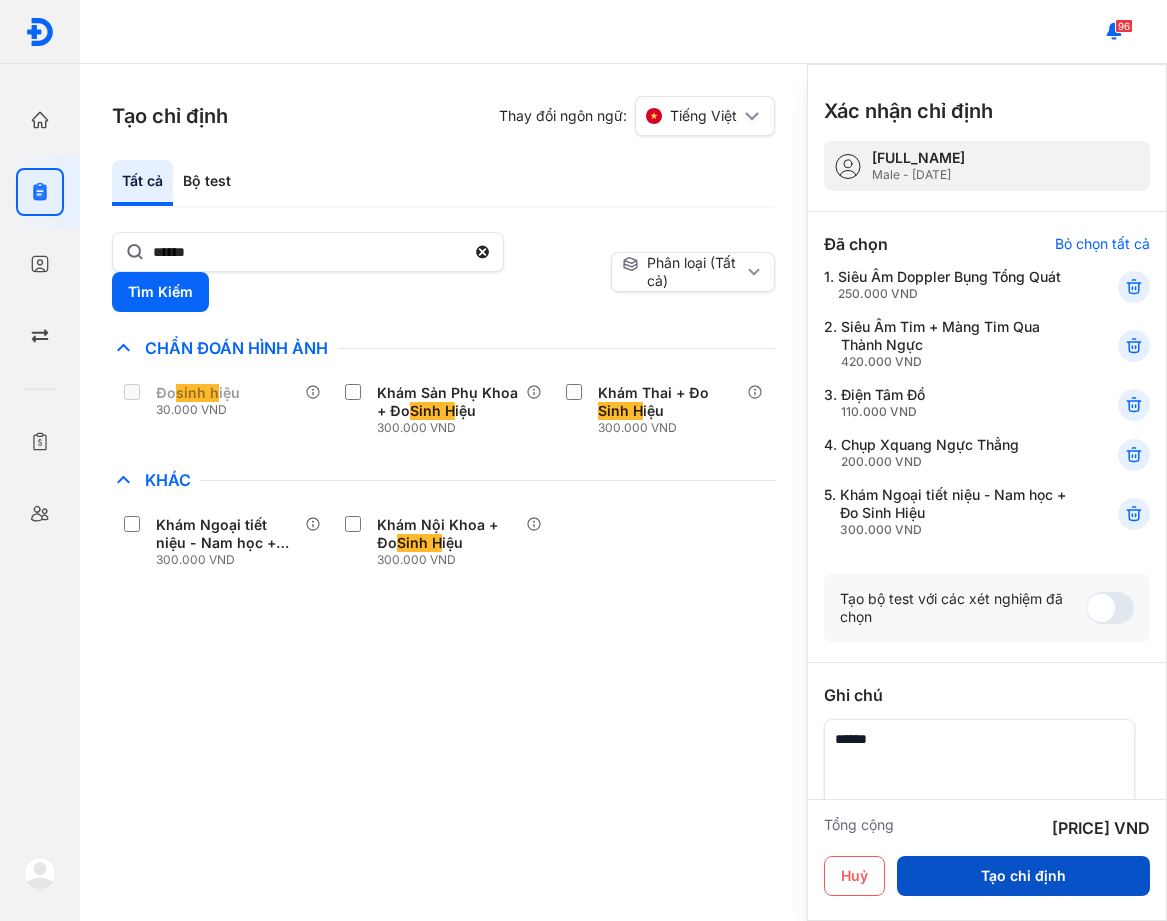 click on "Tạo chỉ định" at bounding box center [1023, 876] 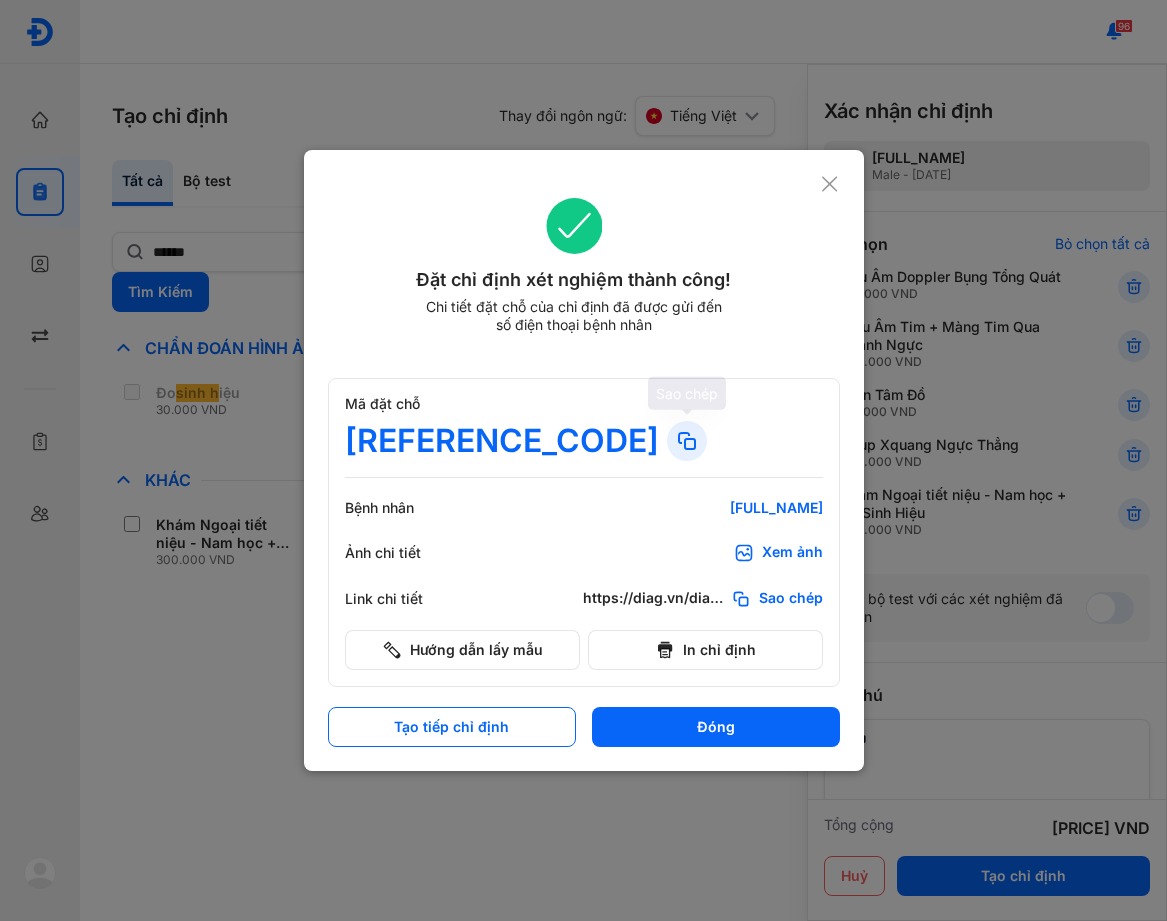 click 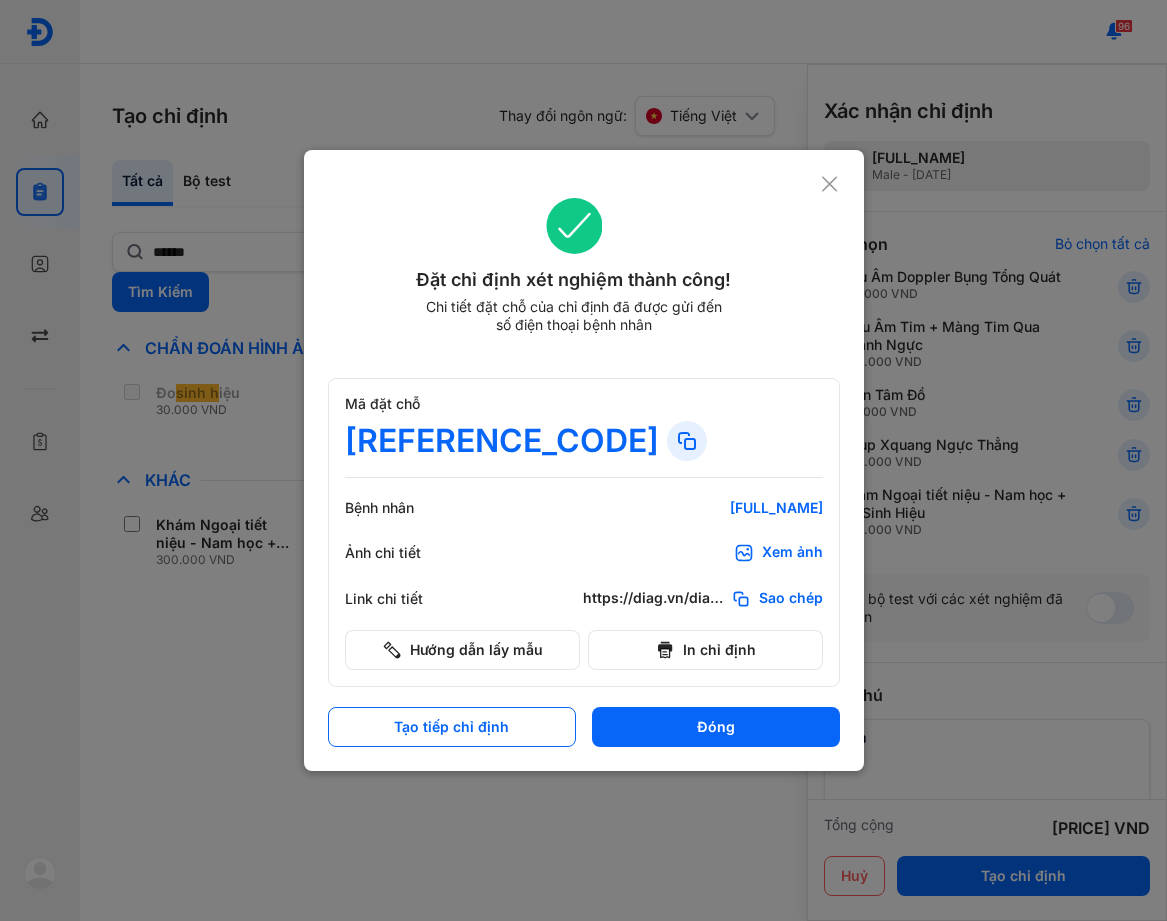 drag, startPoint x: 618, startPoint y: 433, endPoint x: 574, endPoint y: 444, distance: 45.35416 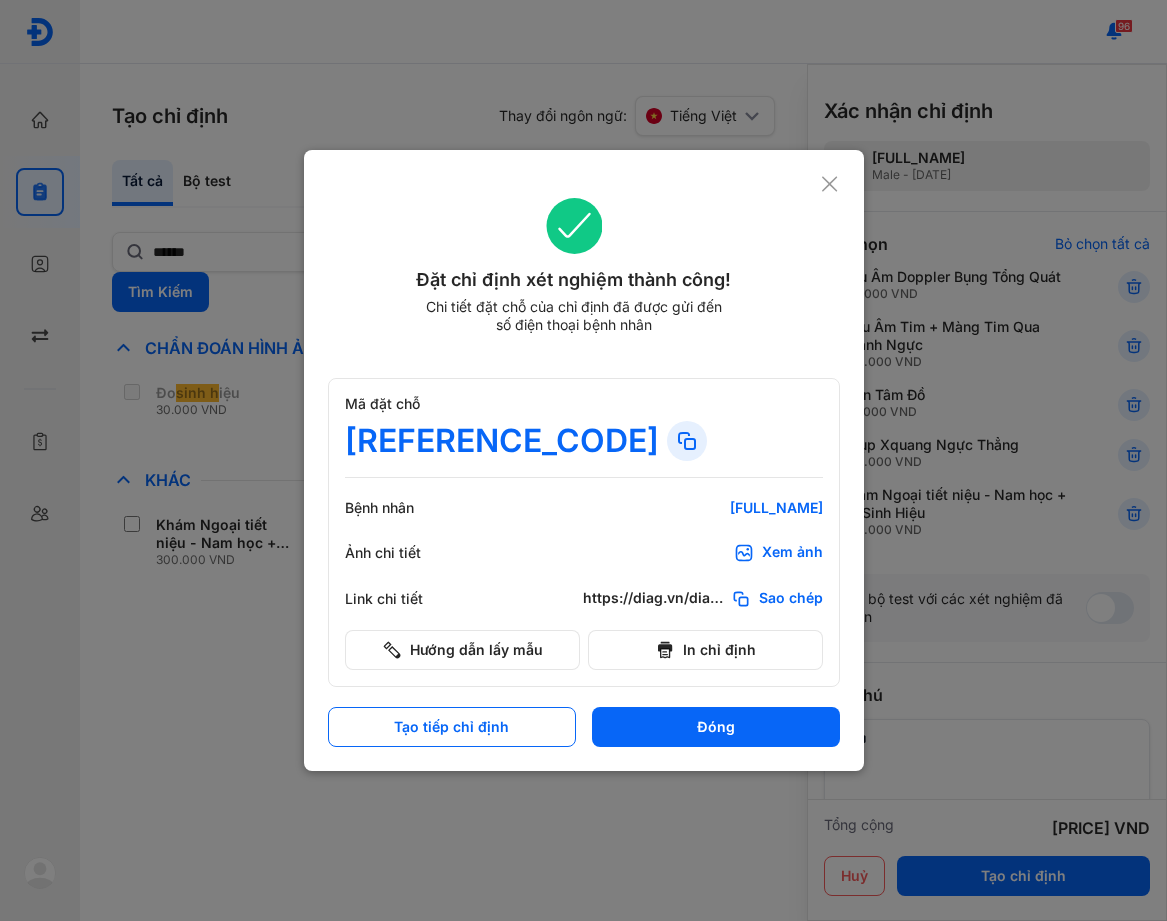 click on "AV56299" at bounding box center [584, 441] 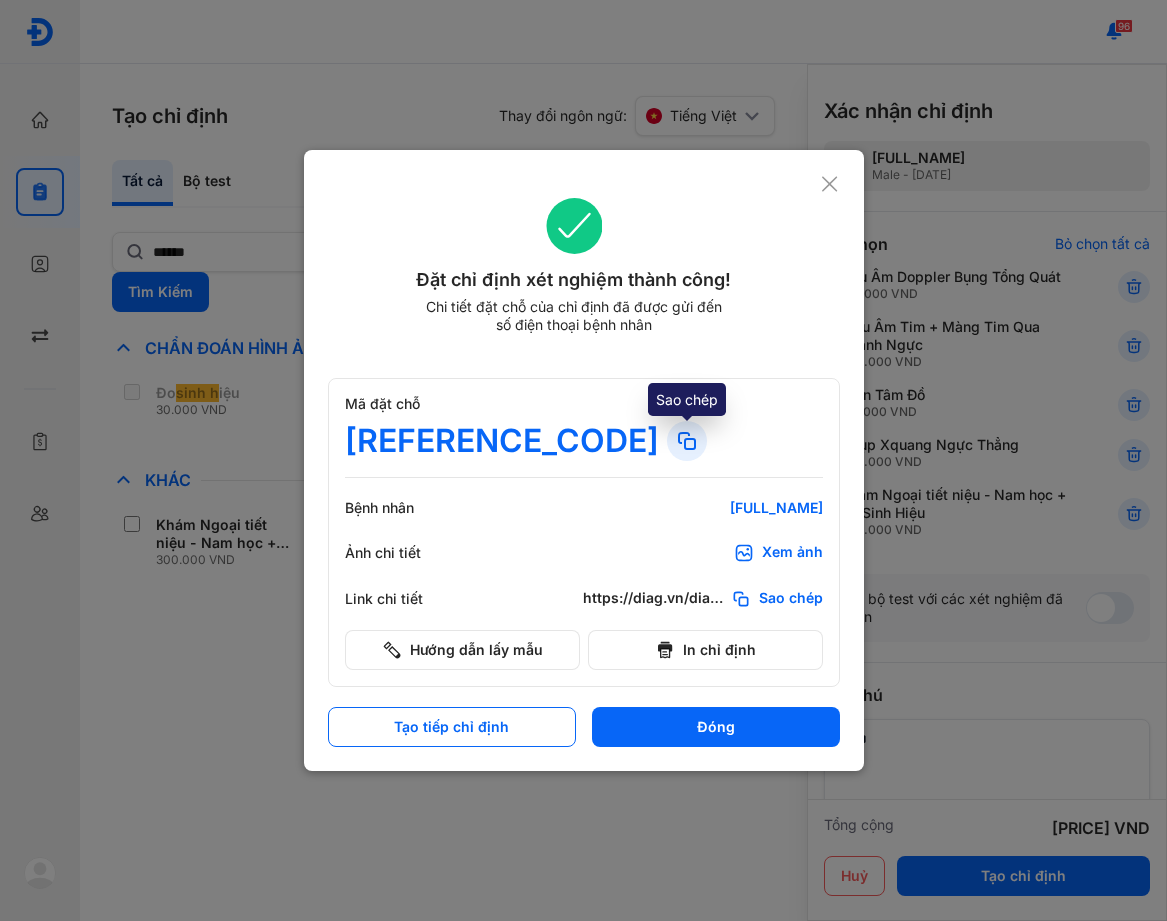 click 